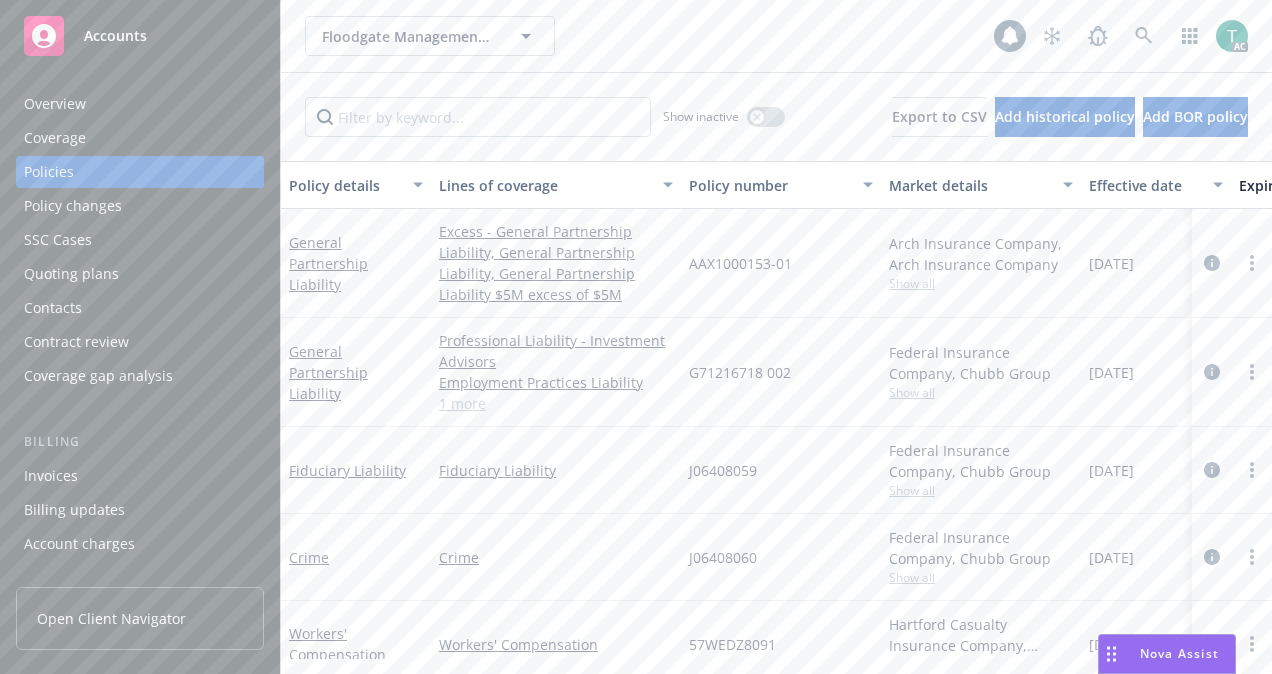 scroll, scrollTop: 0, scrollLeft: 0, axis: both 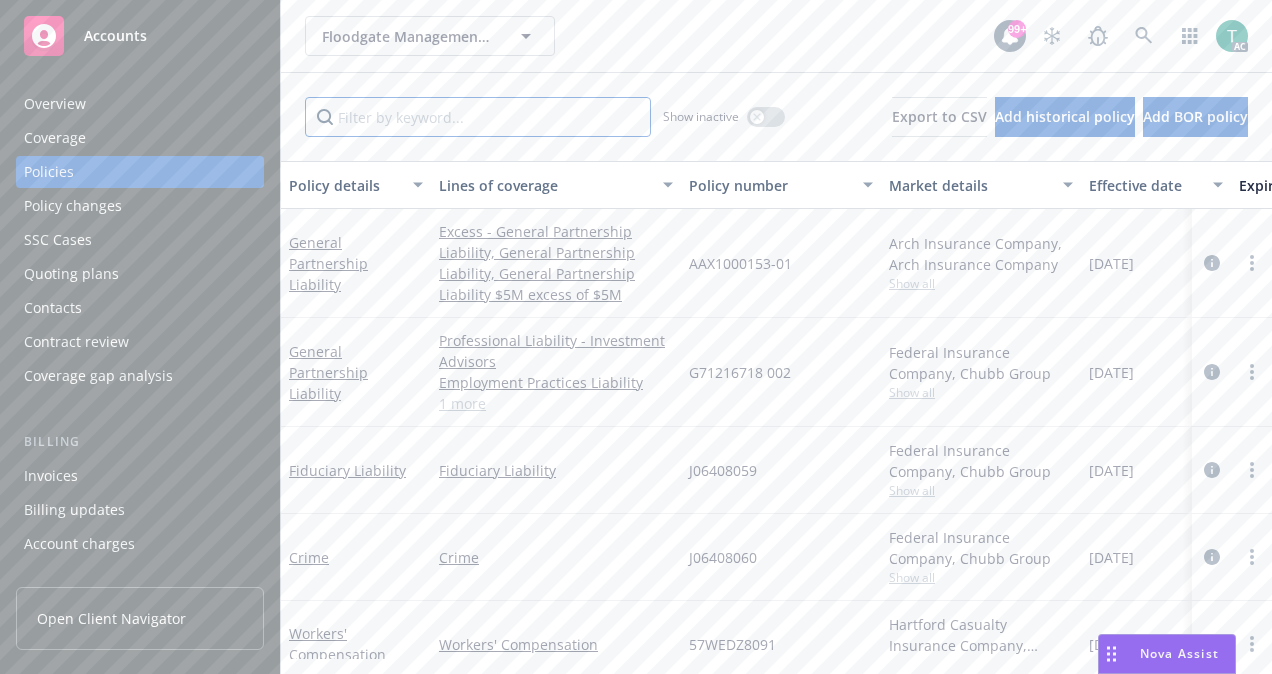 click at bounding box center (478, 117) 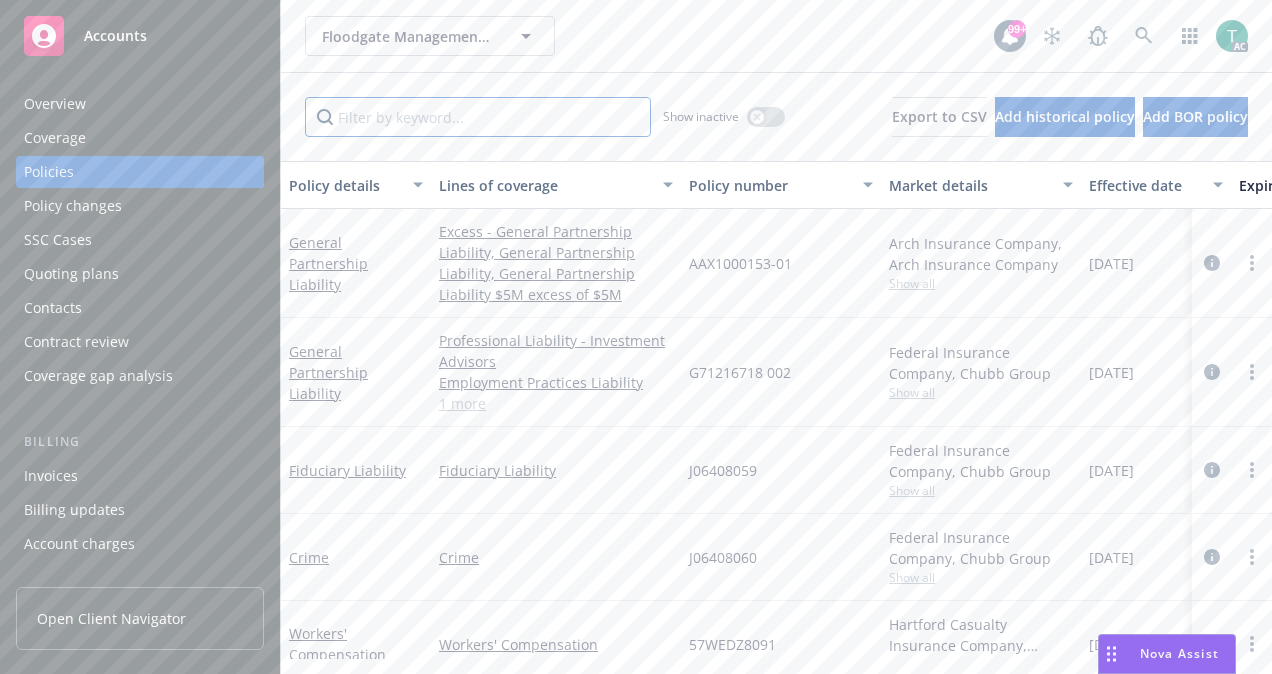 paste on "G71216718 002" 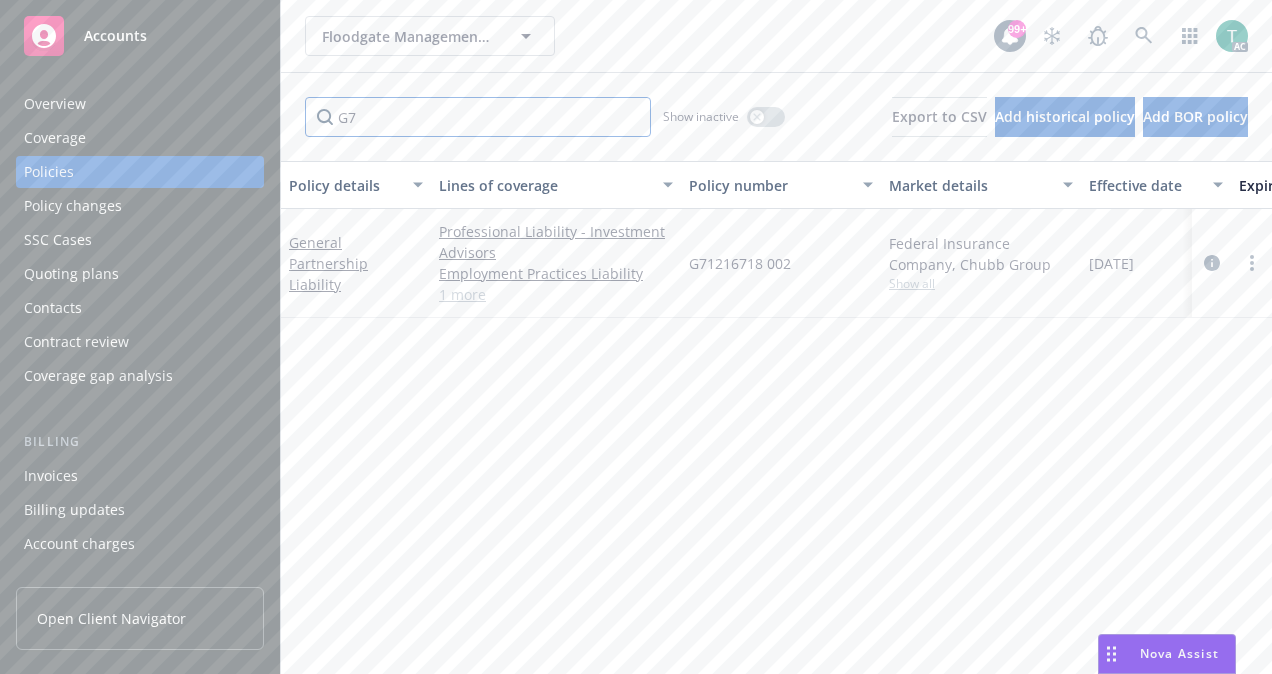 type on "G" 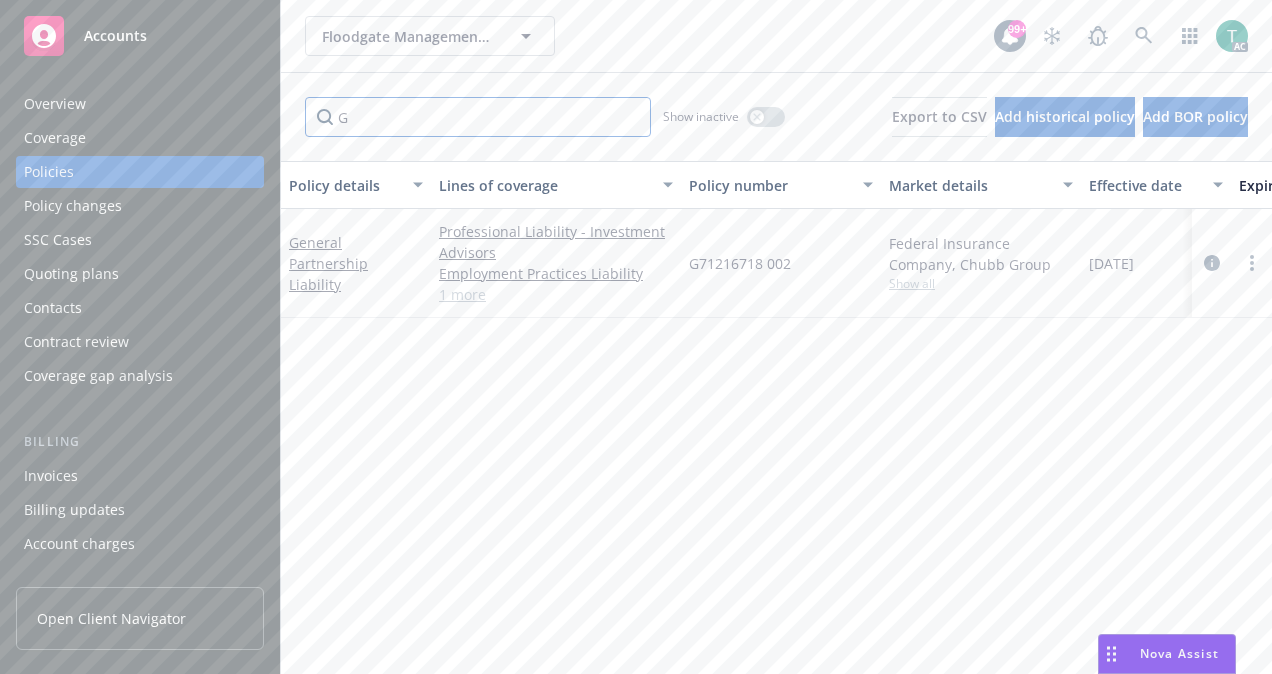 type 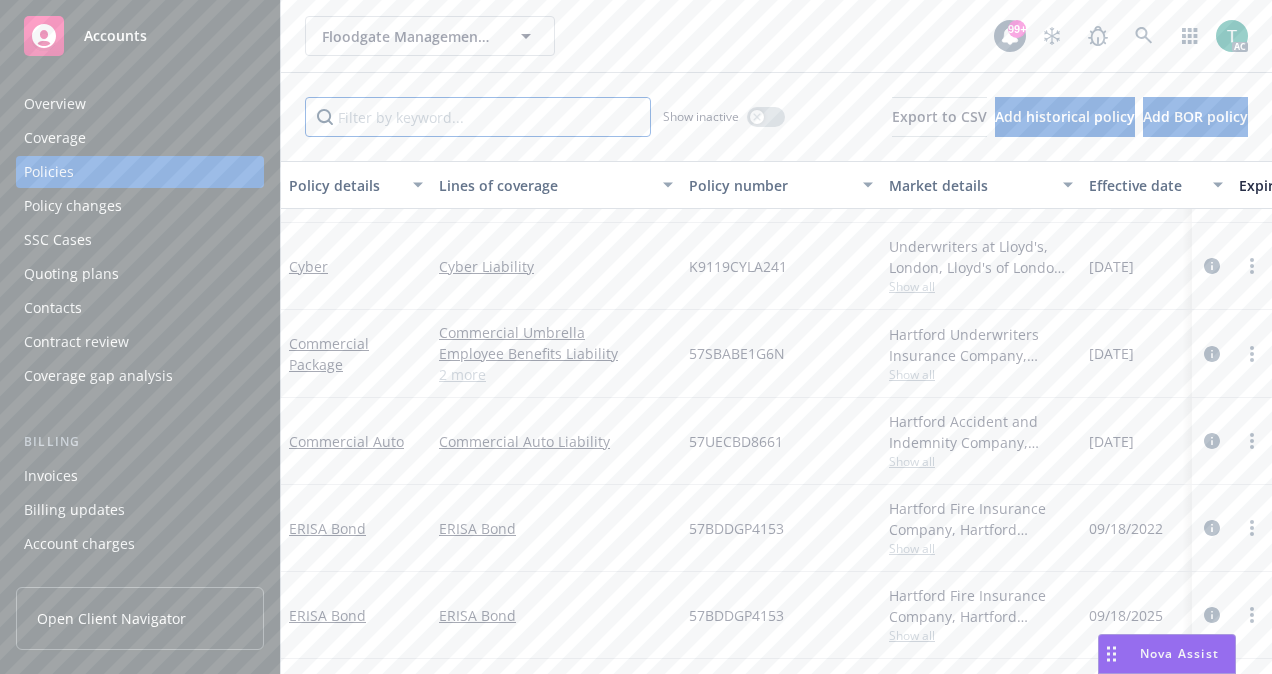 scroll, scrollTop: 406, scrollLeft: 0, axis: vertical 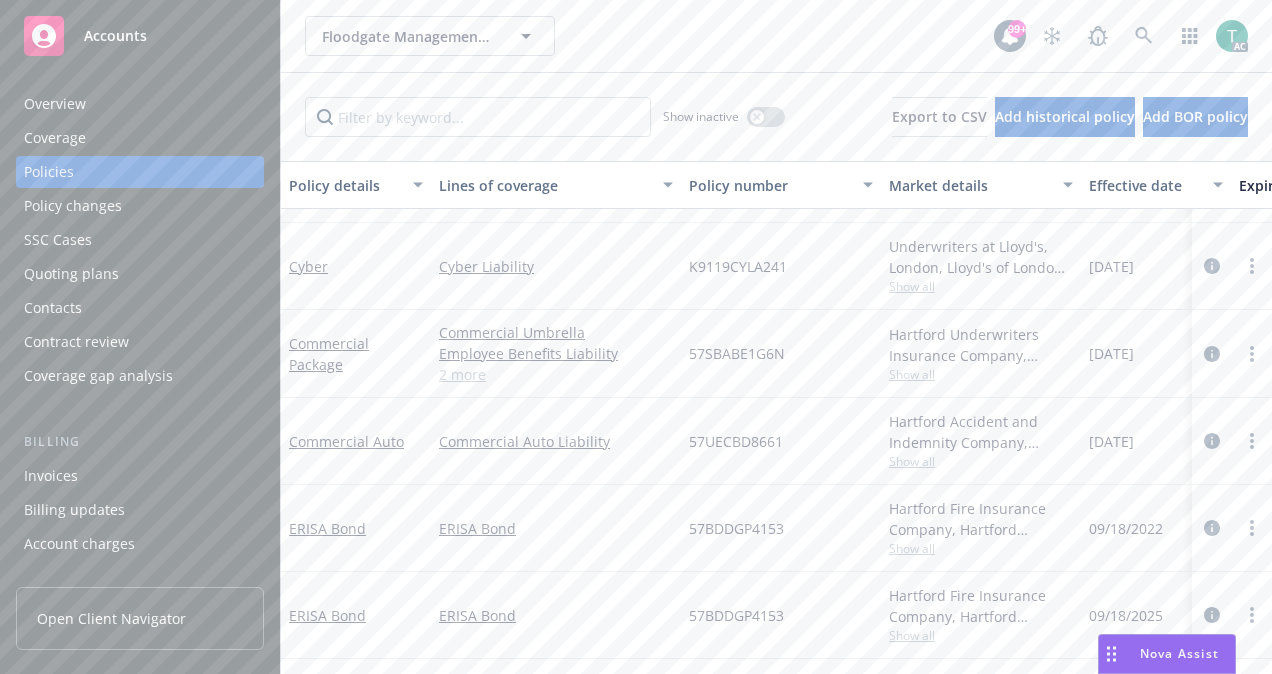 click on "2 more" at bounding box center (556, 374) 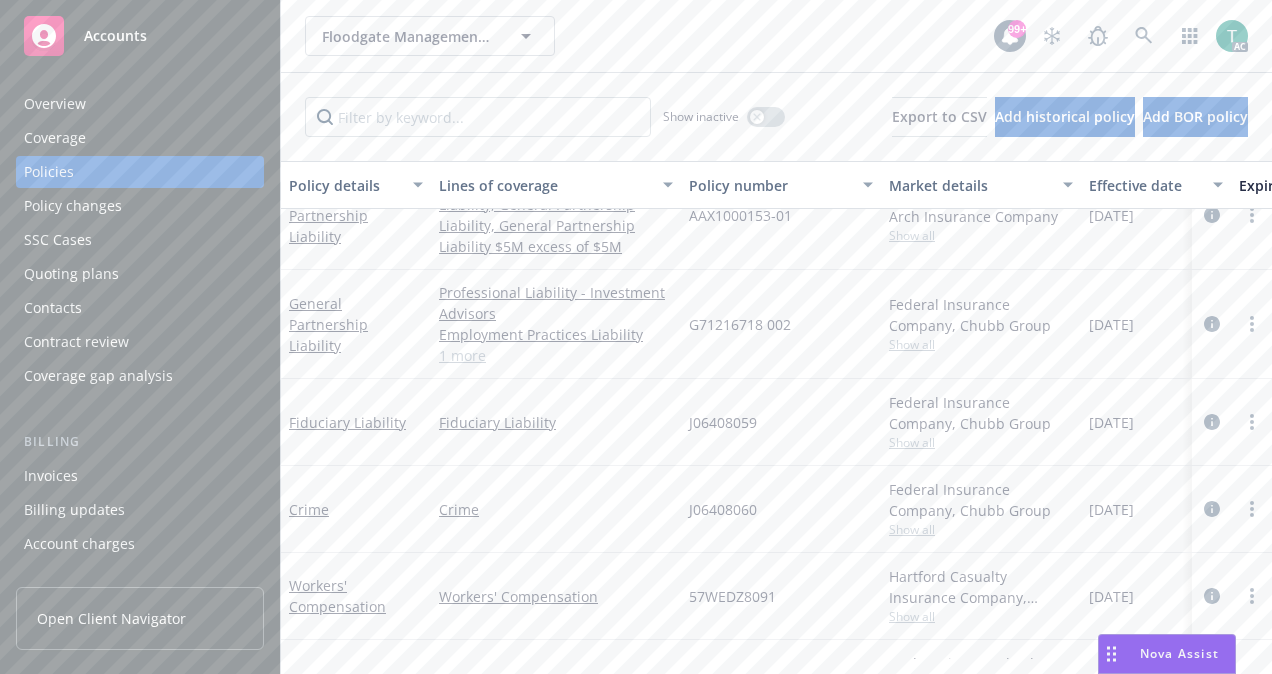 scroll, scrollTop: 0, scrollLeft: 0, axis: both 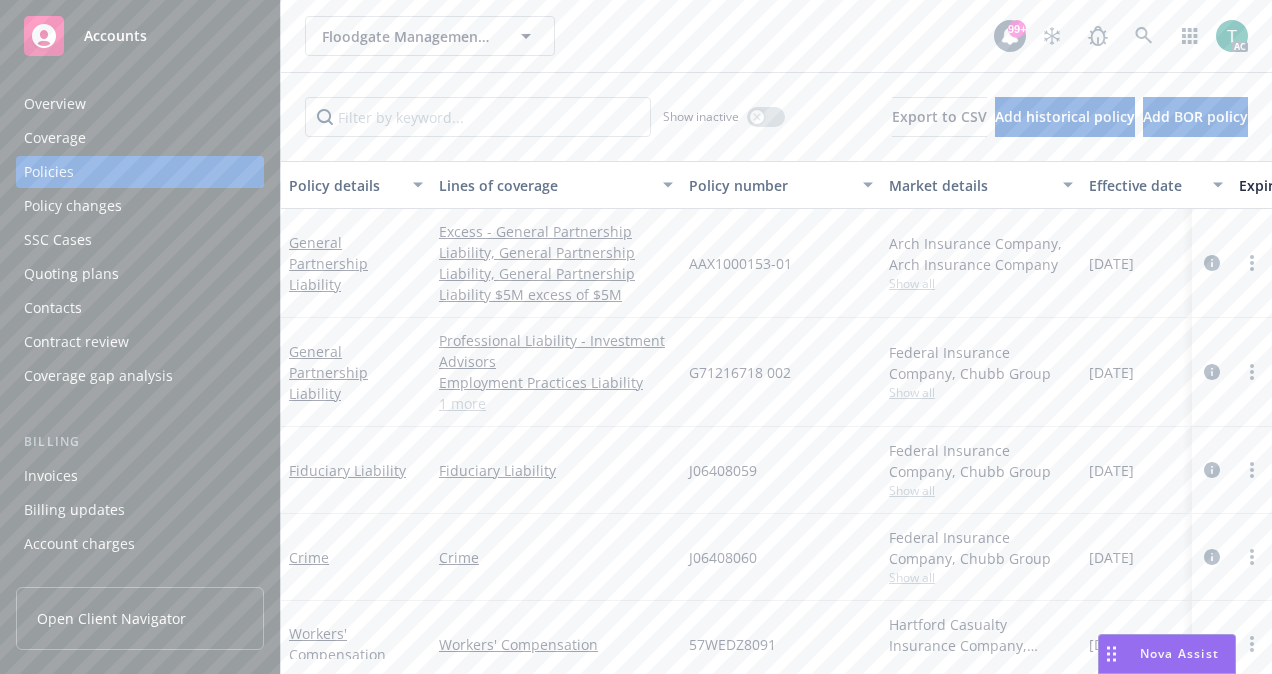 click on "1 more" at bounding box center (556, 403) 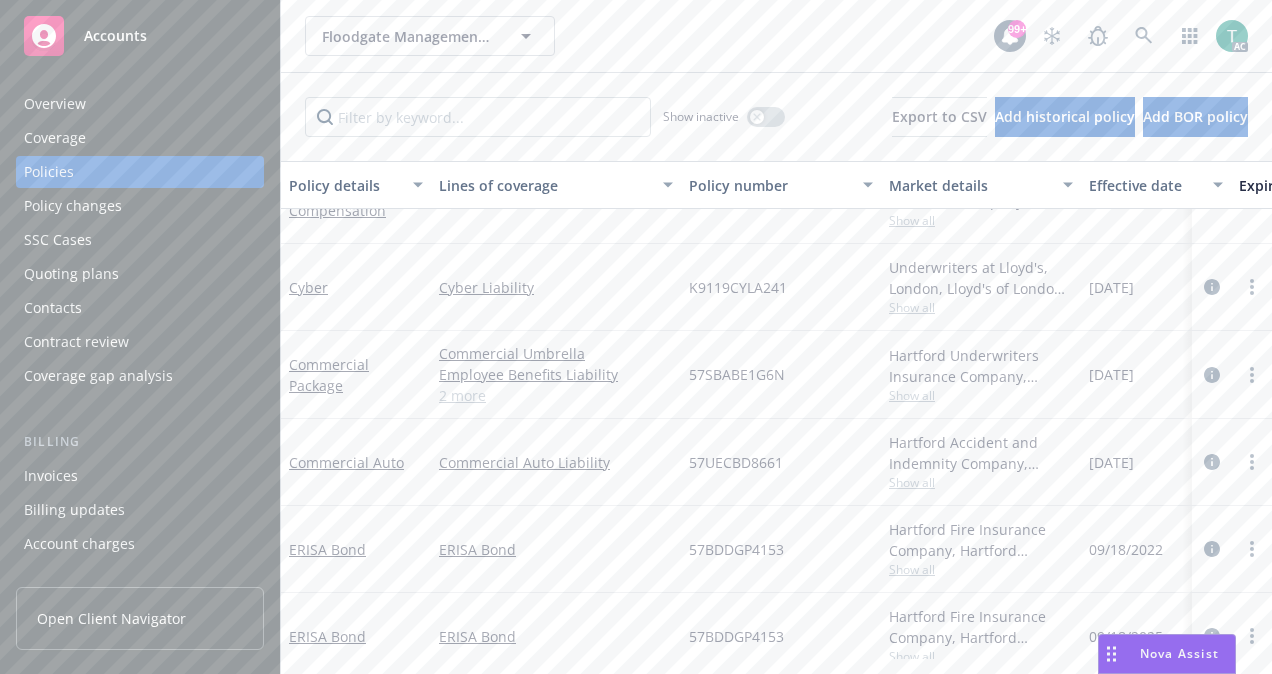 scroll, scrollTop: 382, scrollLeft: 0, axis: vertical 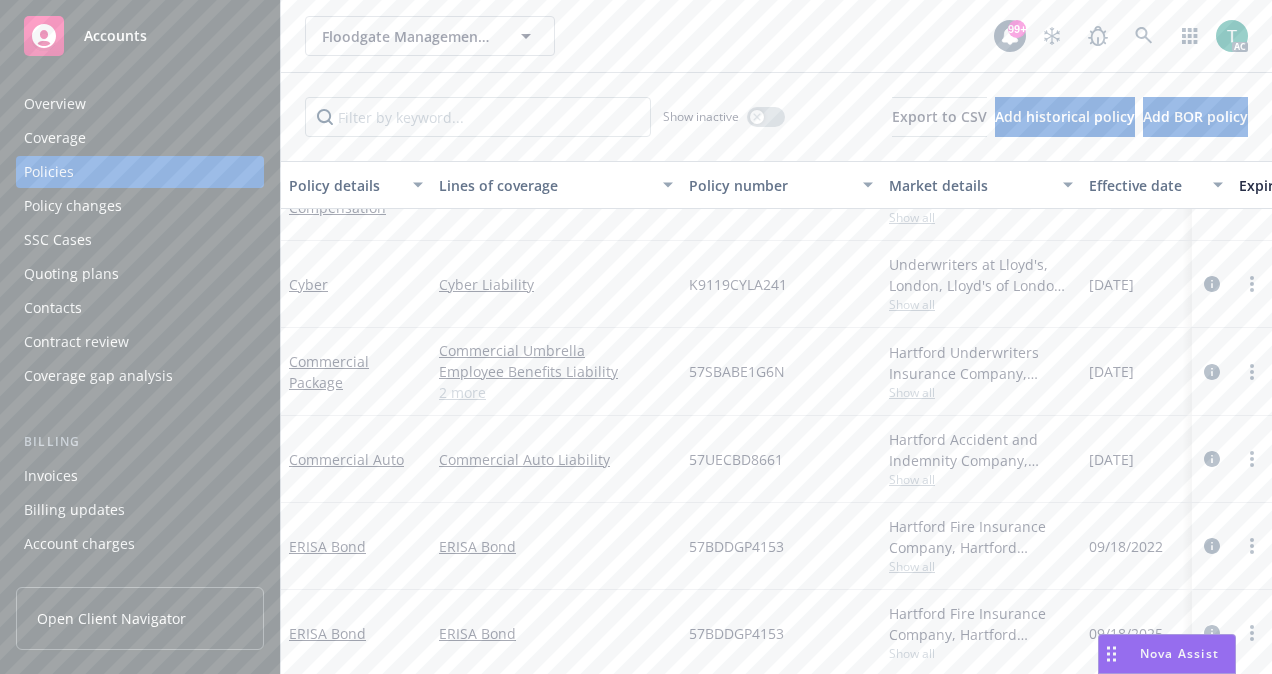 click on "2 more" at bounding box center [556, 392] 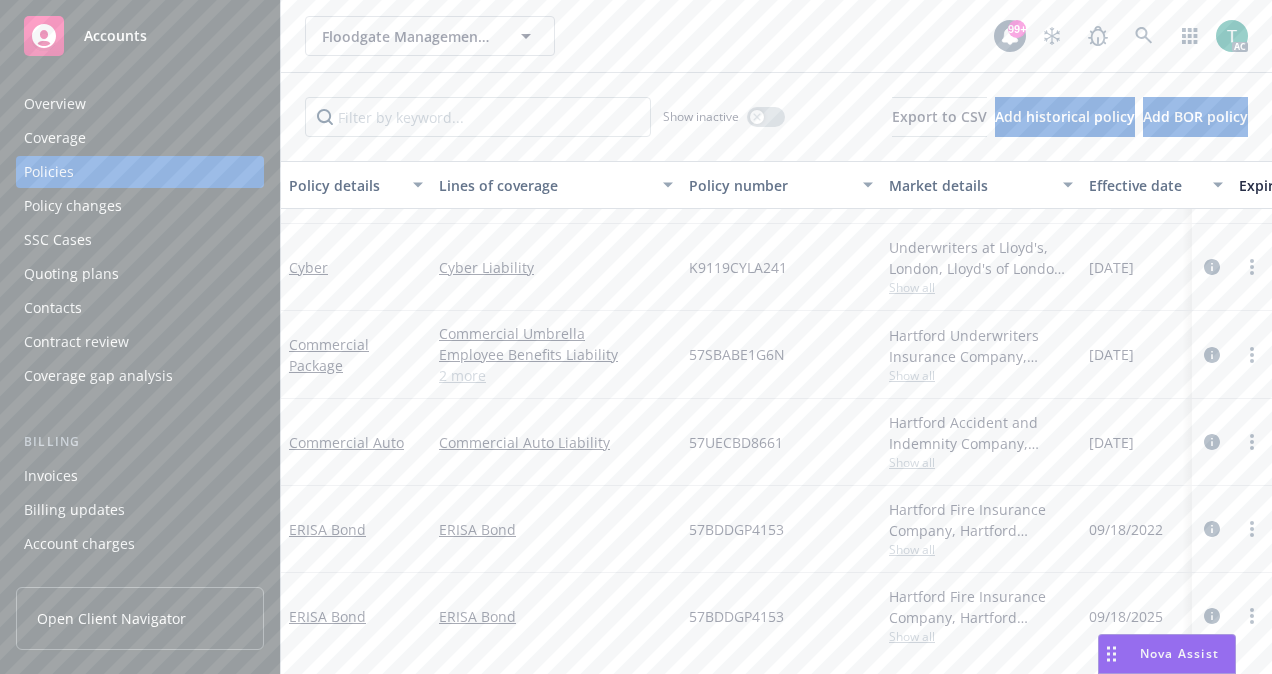 scroll, scrollTop: 297, scrollLeft: 0, axis: vertical 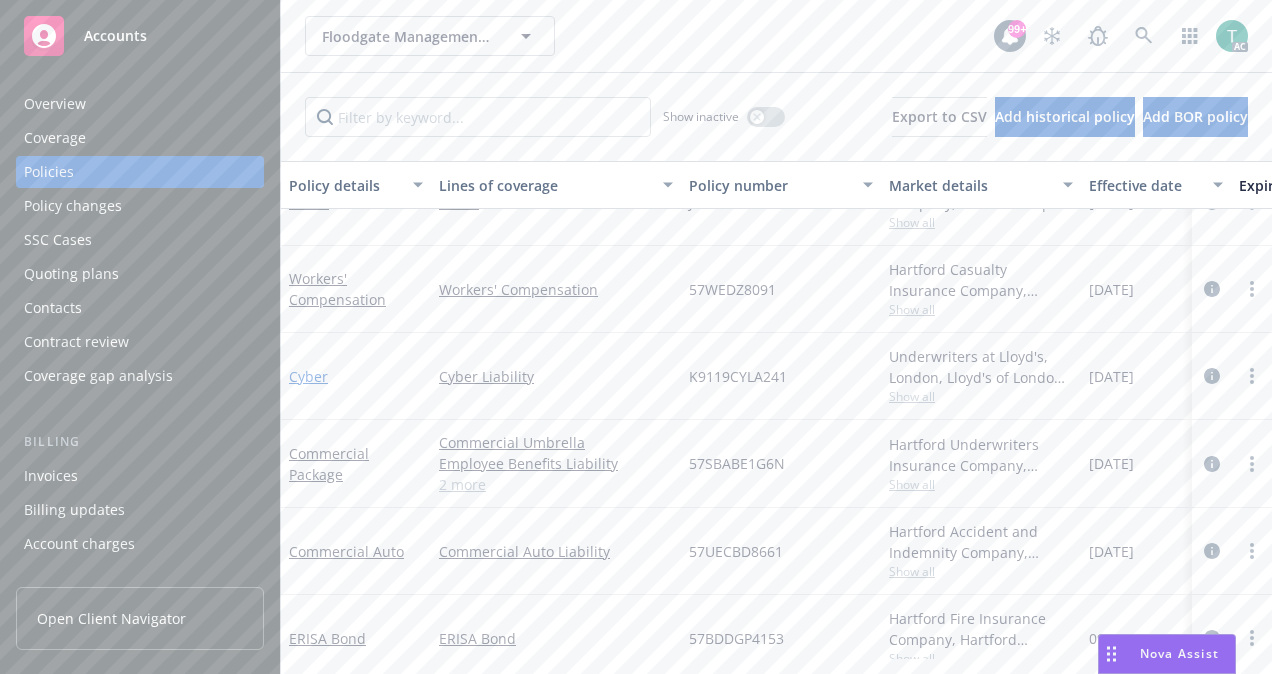 click on "Cyber" at bounding box center [308, 376] 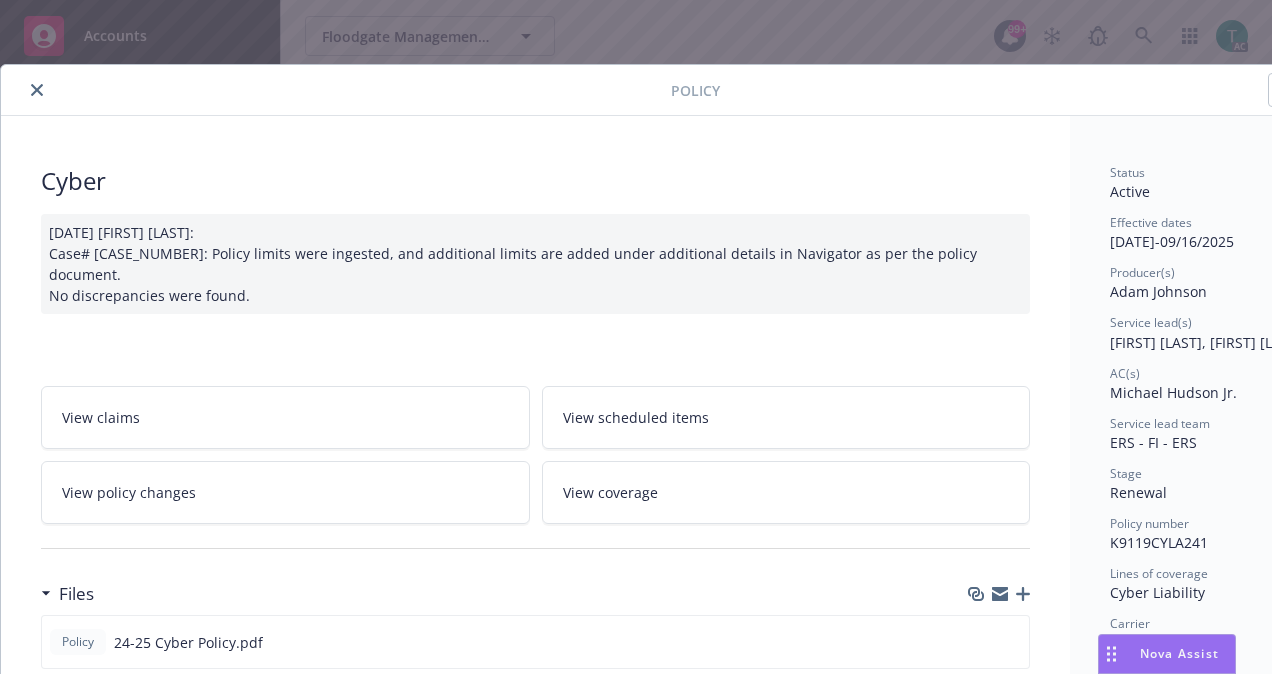 click 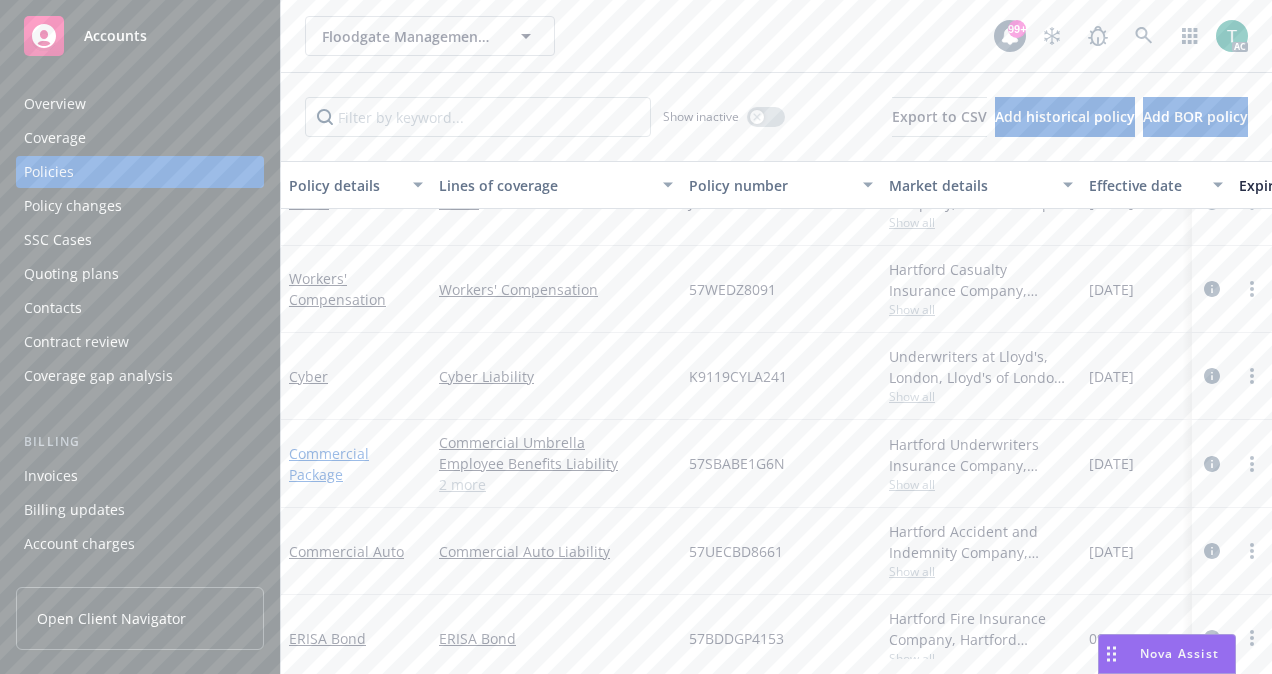 click on "Commercial Package" at bounding box center [329, 464] 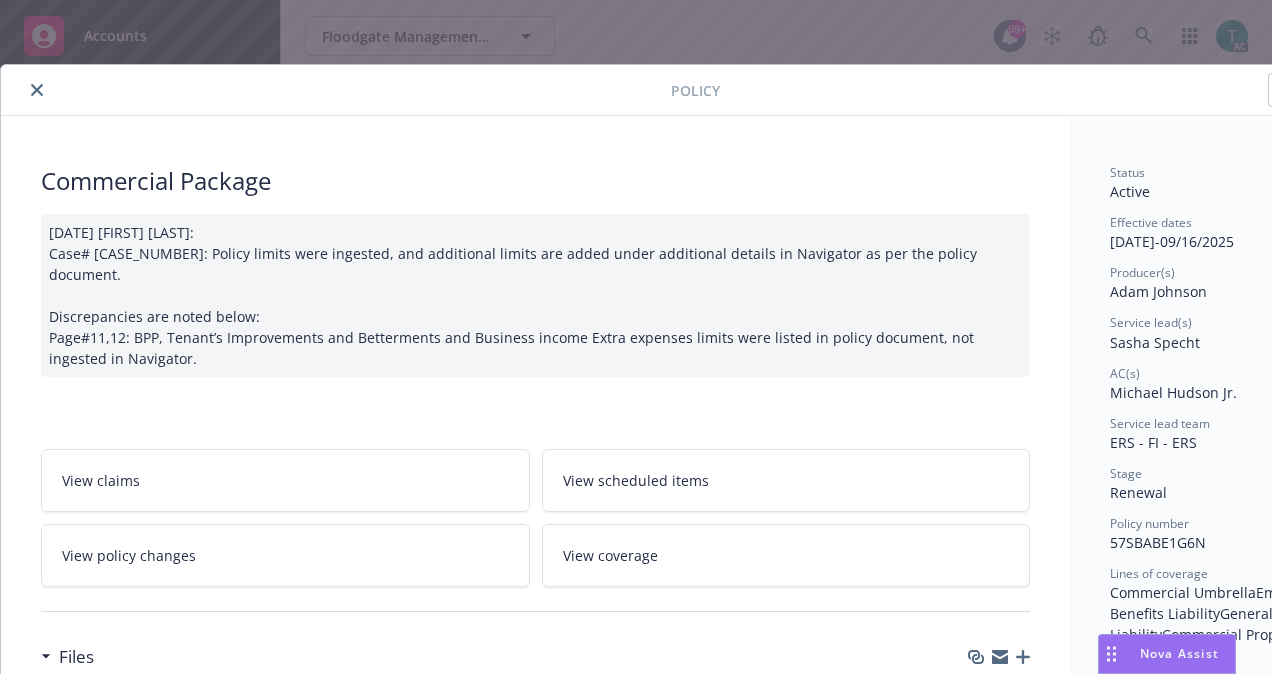 click 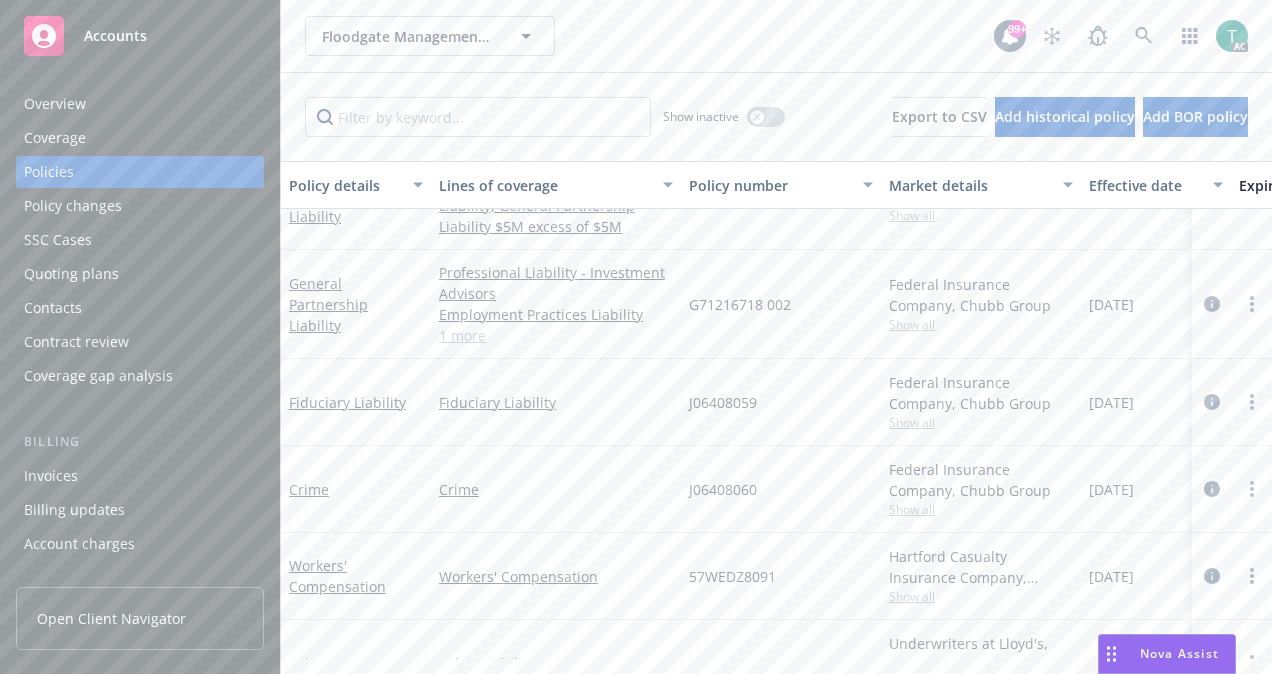 scroll, scrollTop: 66, scrollLeft: 0, axis: vertical 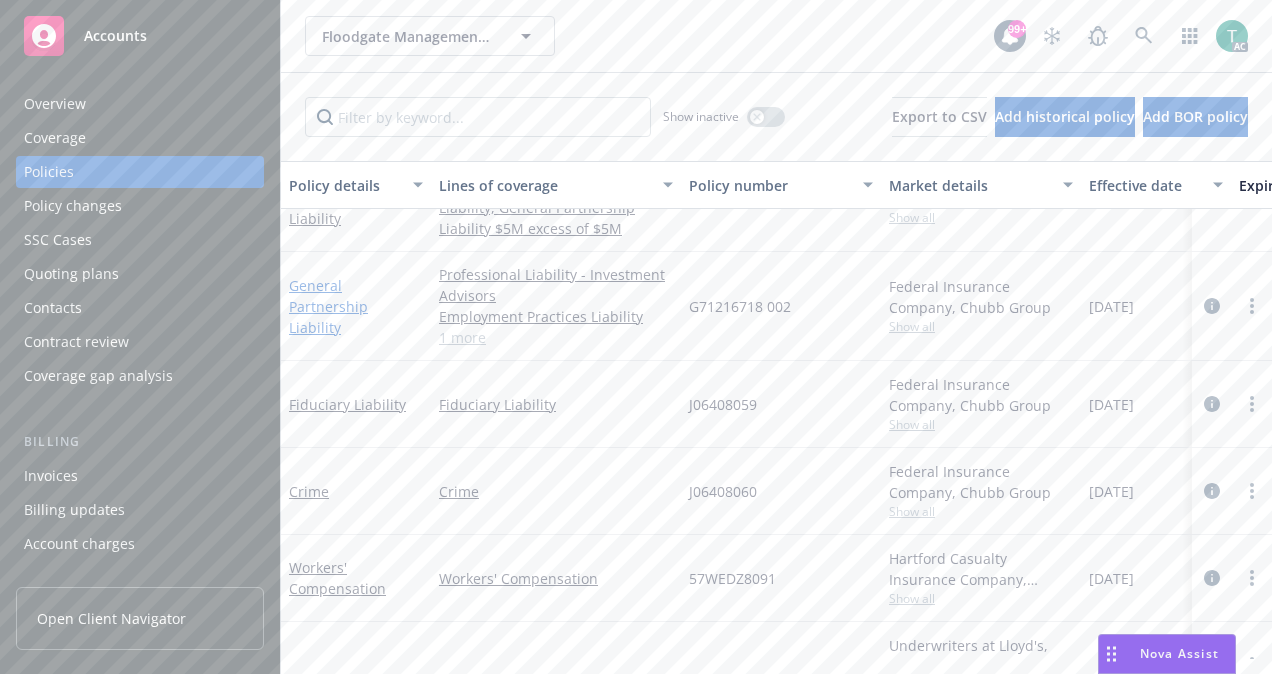 click on "General Partnership Liability" at bounding box center (328, 306) 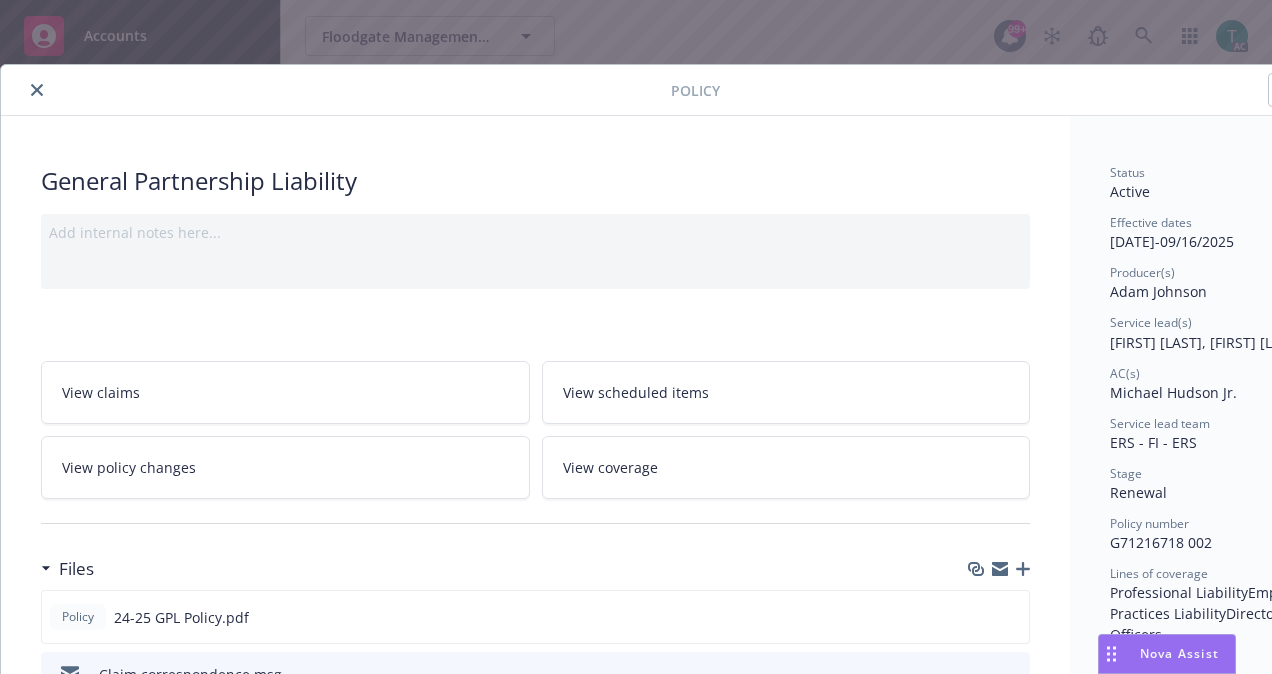 click 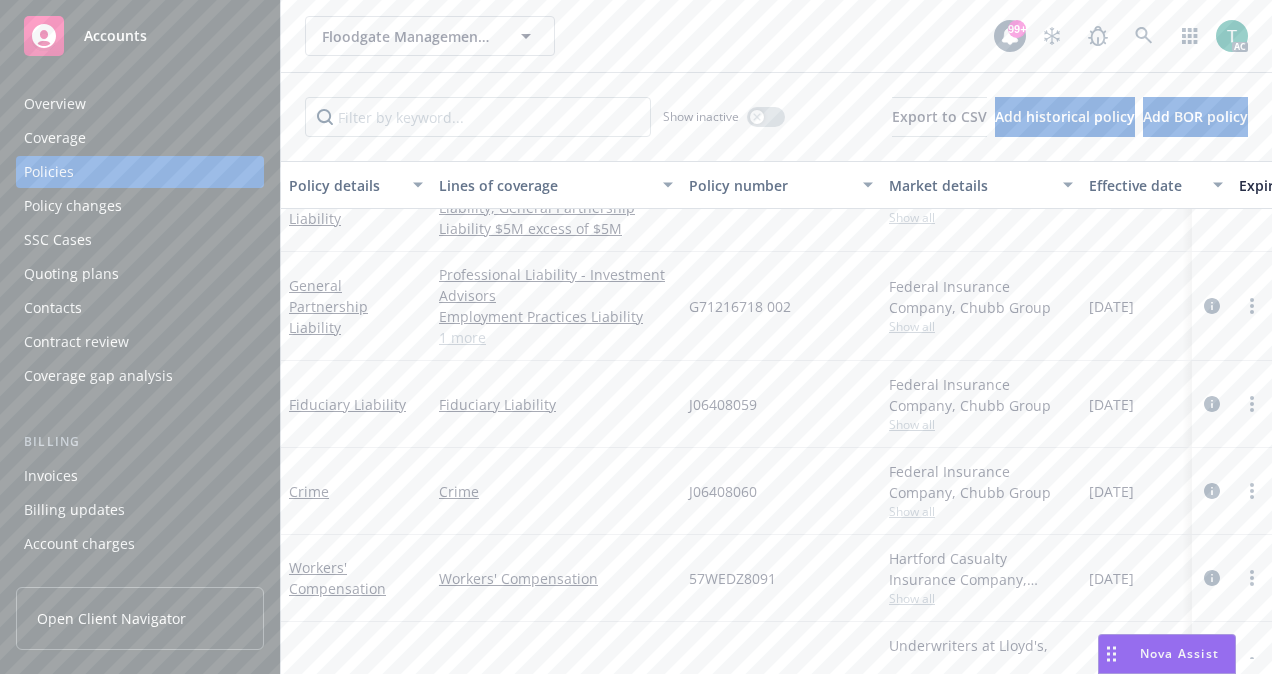 click on "1 more" at bounding box center [556, 337] 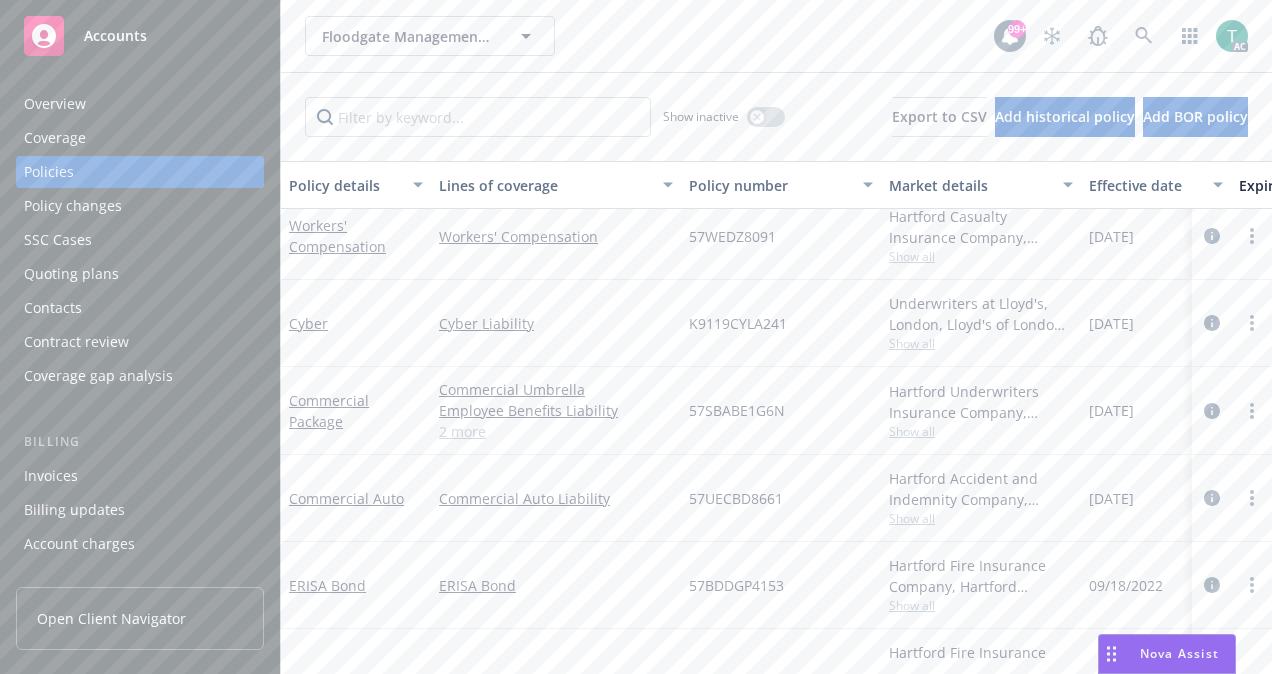 scroll, scrollTop: 369, scrollLeft: 0, axis: vertical 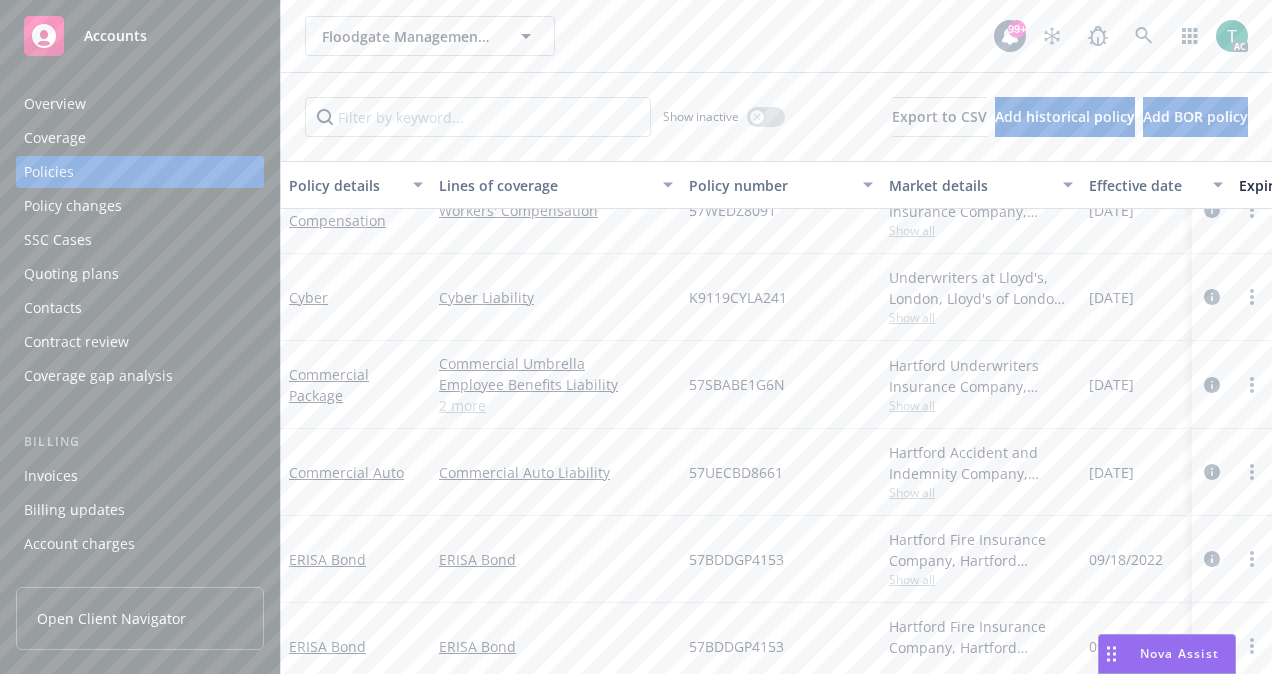click on "2 more" at bounding box center [556, 405] 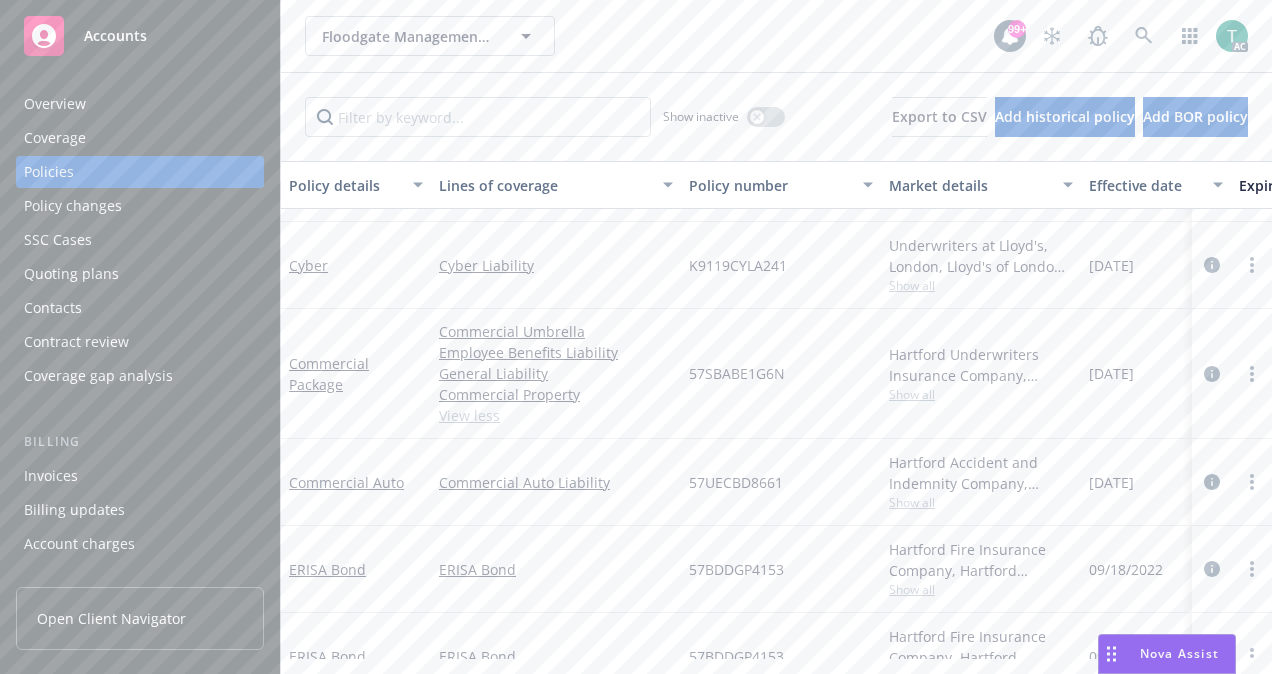 scroll, scrollTop: 448, scrollLeft: 0, axis: vertical 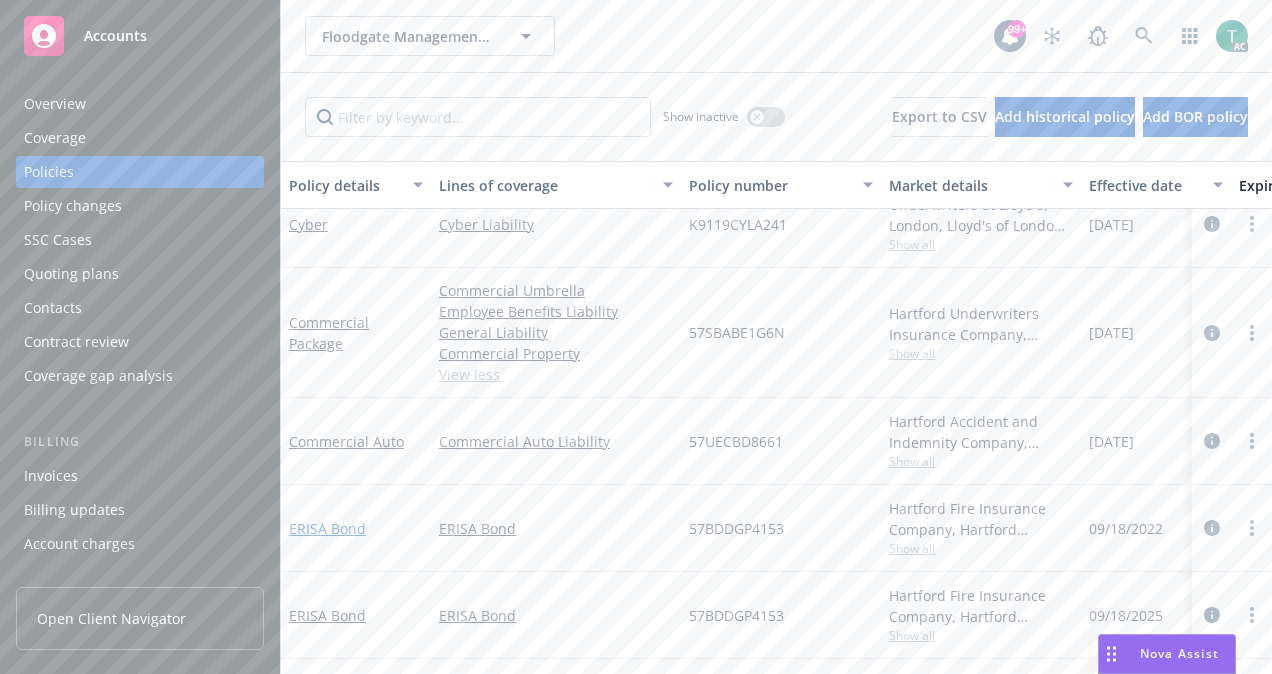 click on "ERISA Bond" at bounding box center [327, 528] 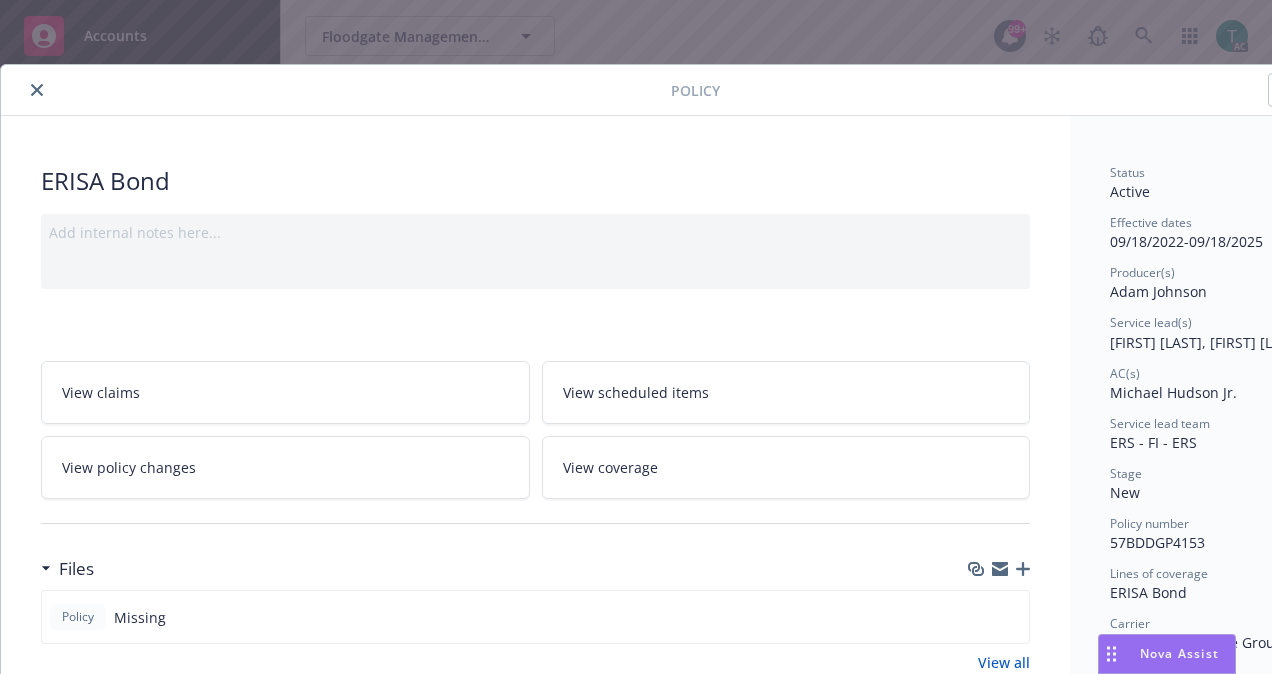 click 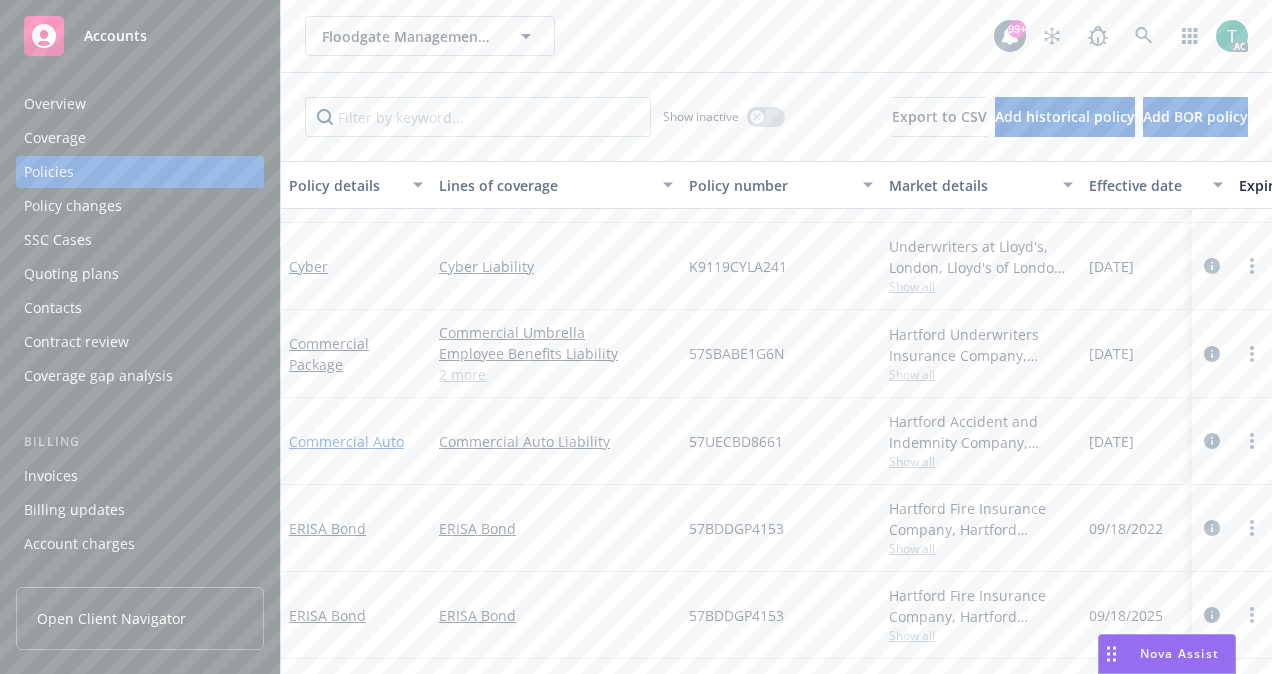 click on "Commercial Auto" at bounding box center (346, 441) 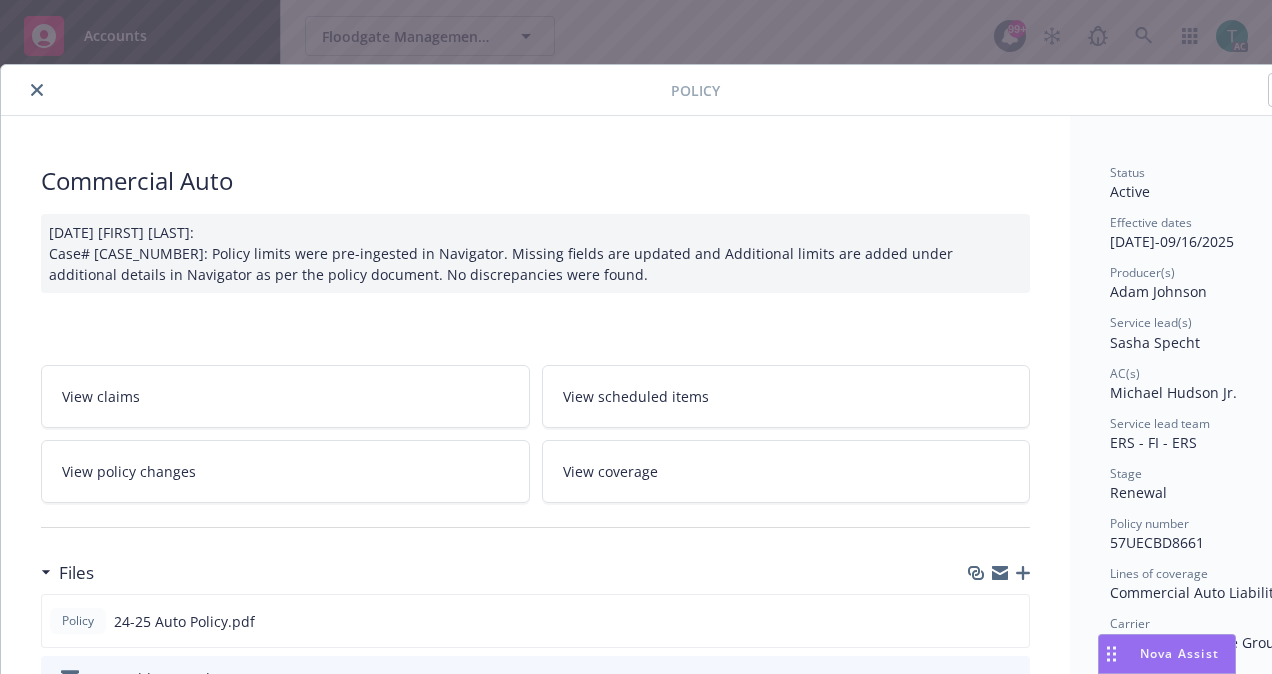 click 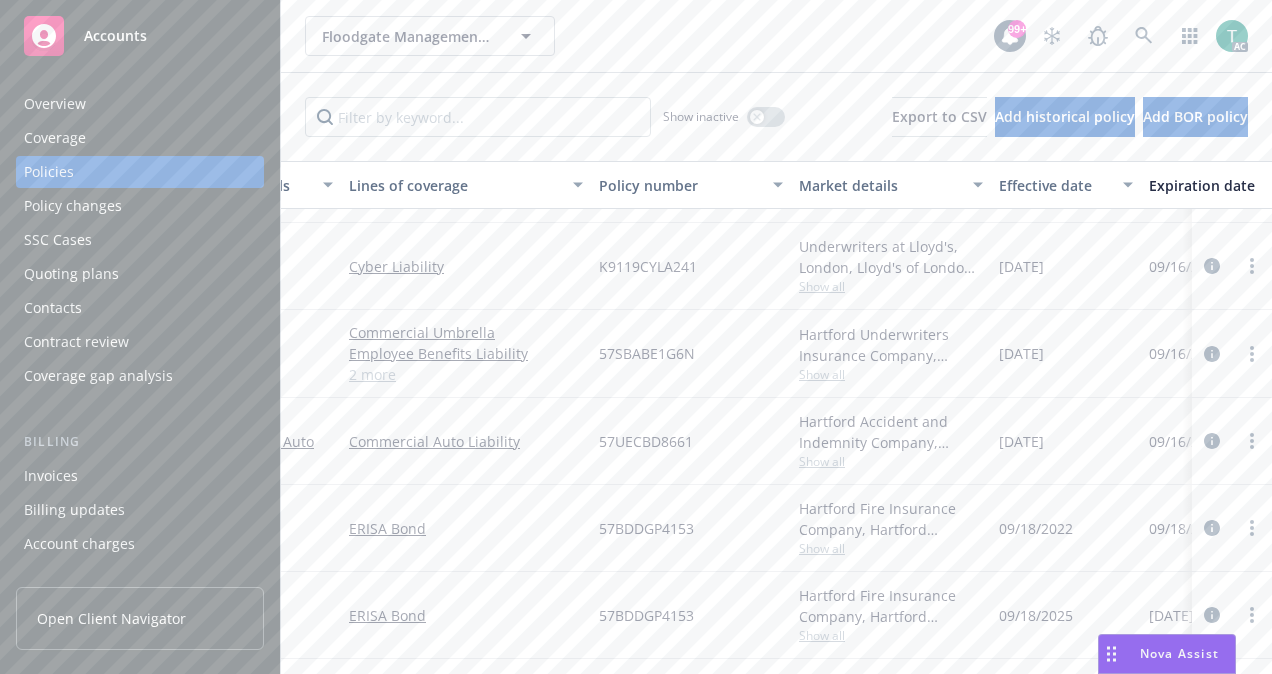 scroll, scrollTop: 406, scrollLeft: 0, axis: vertical 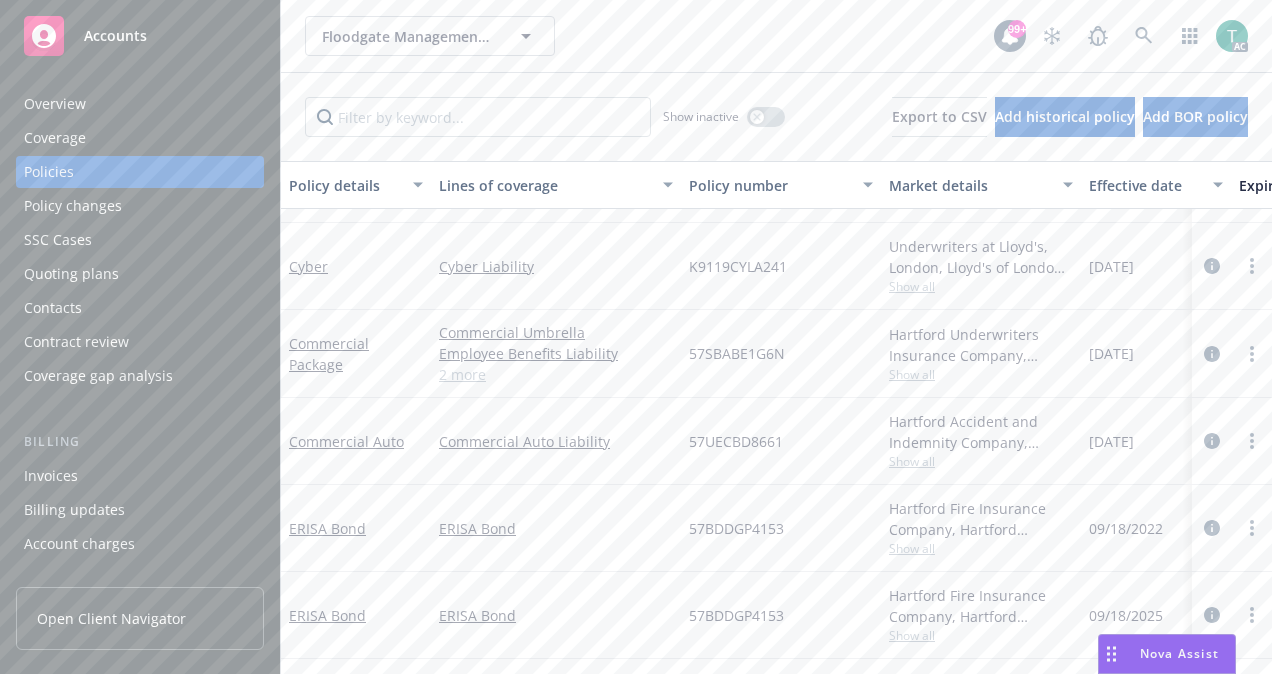 click on "2 more" at bounding box center (556, 374) 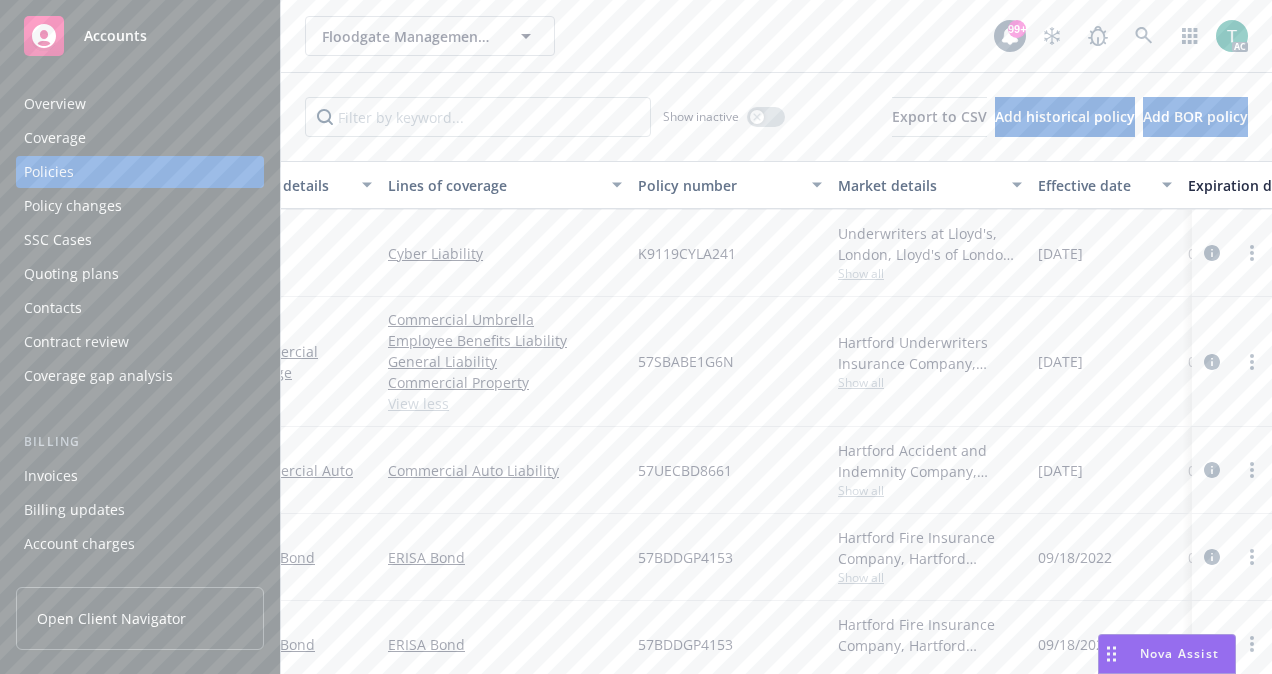 scroll, scrollTop: 406, scrollLeft: 0, axis: vertical 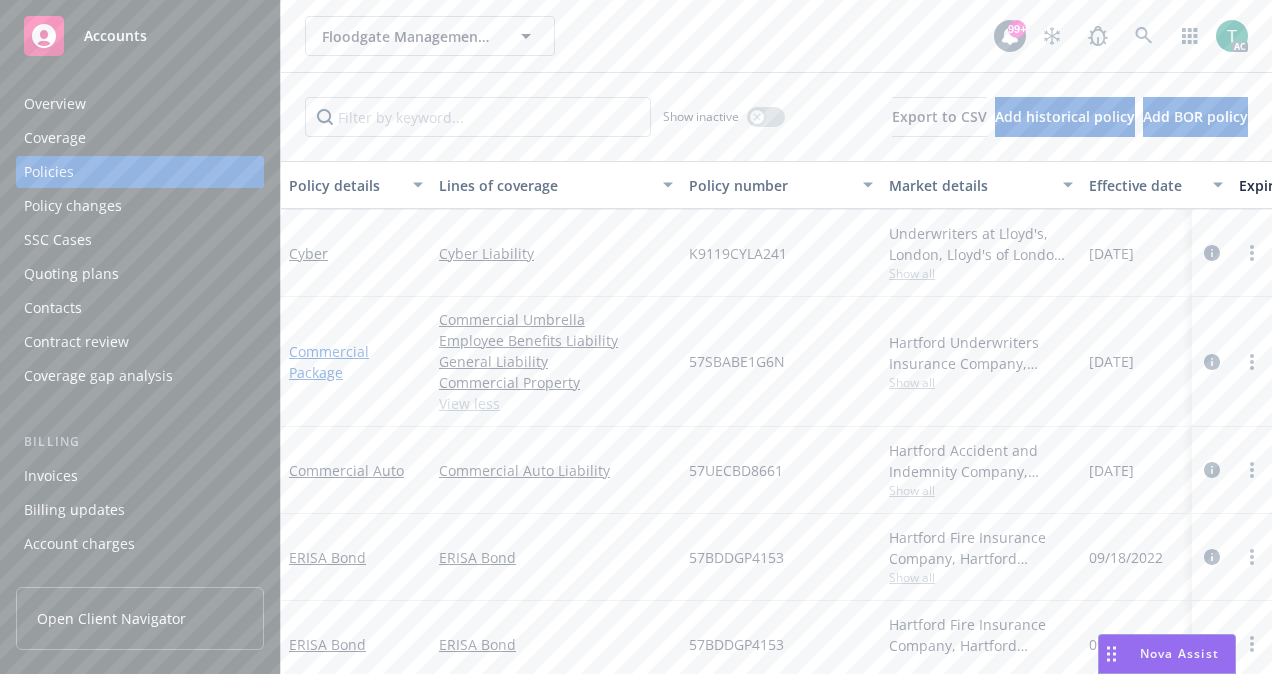 click on "Commercial Package" at bounding box center (329, 362) 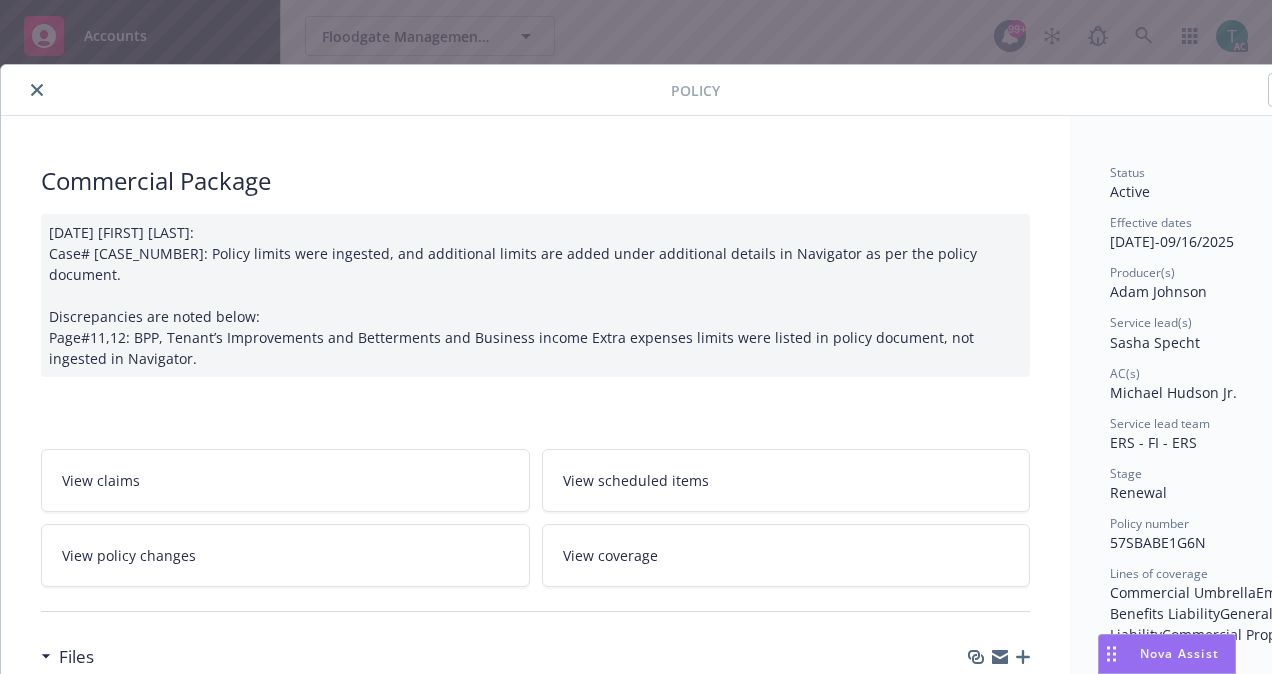 click at bounding box center (340, 90) 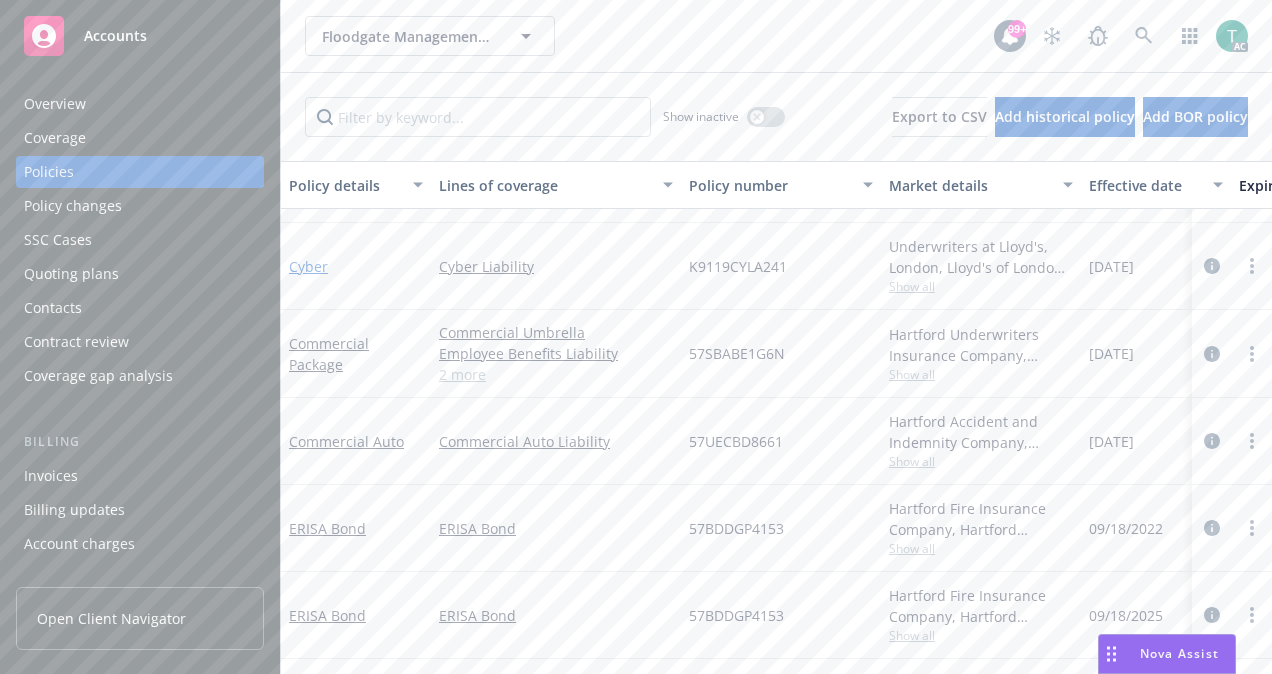 click on "Cyber" at bounding box center (308, 266) 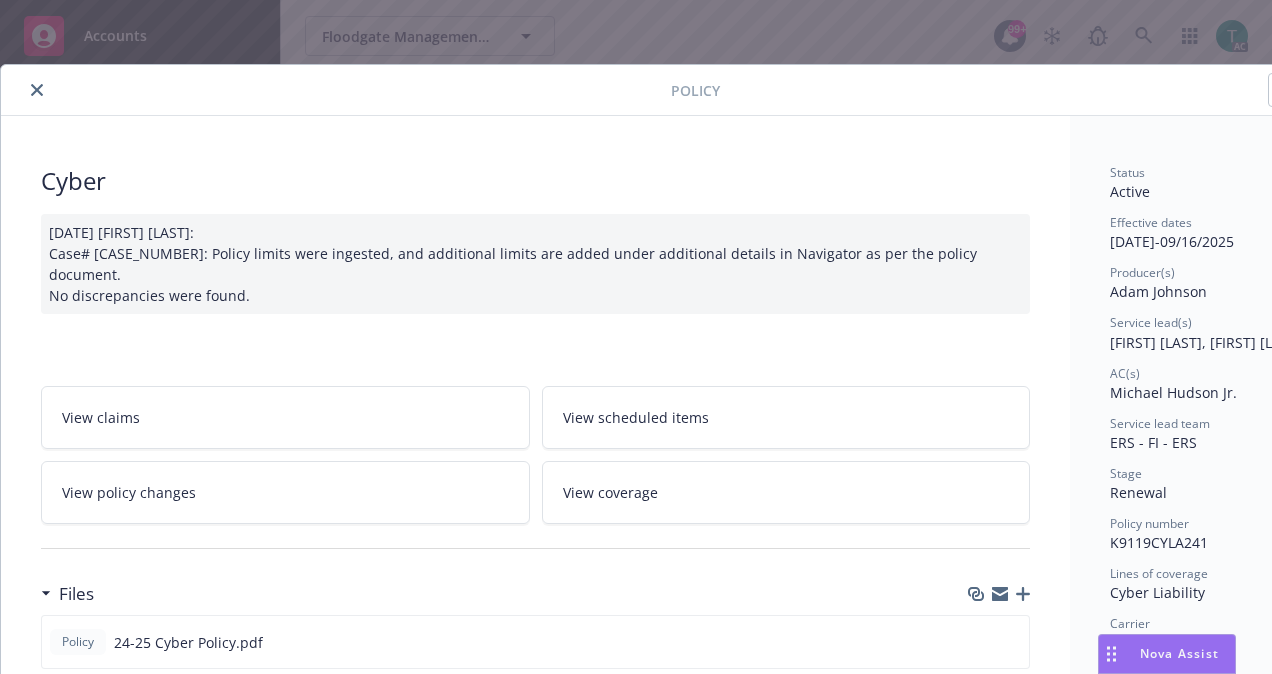 click 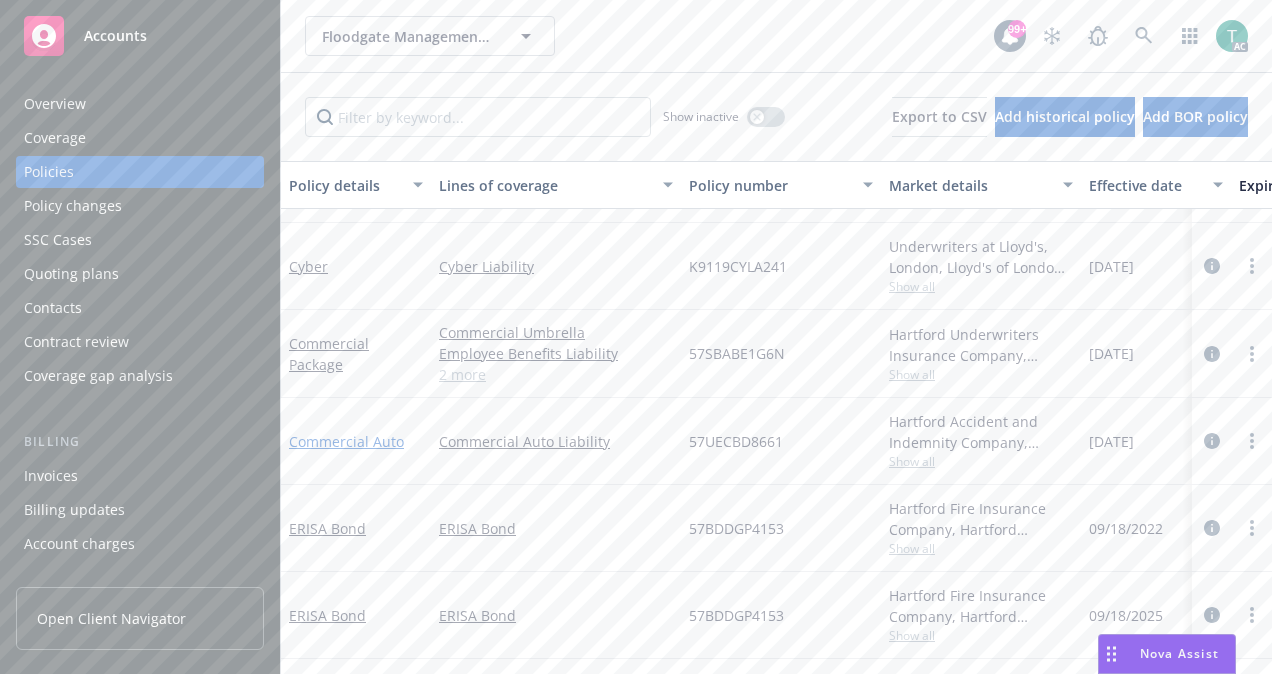 click on "Commercial Auto" at bounding box center [346, 441] 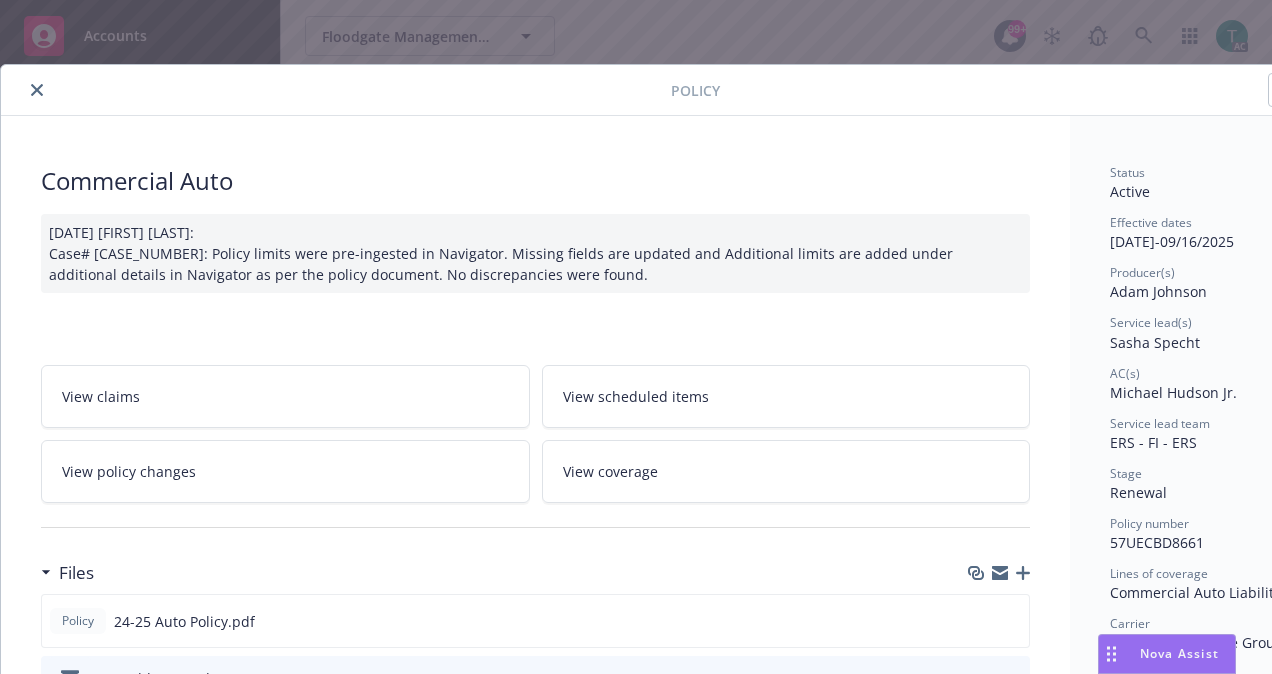 scroll, scrollTop: 60, scrollLeft: 0, axis: vertical 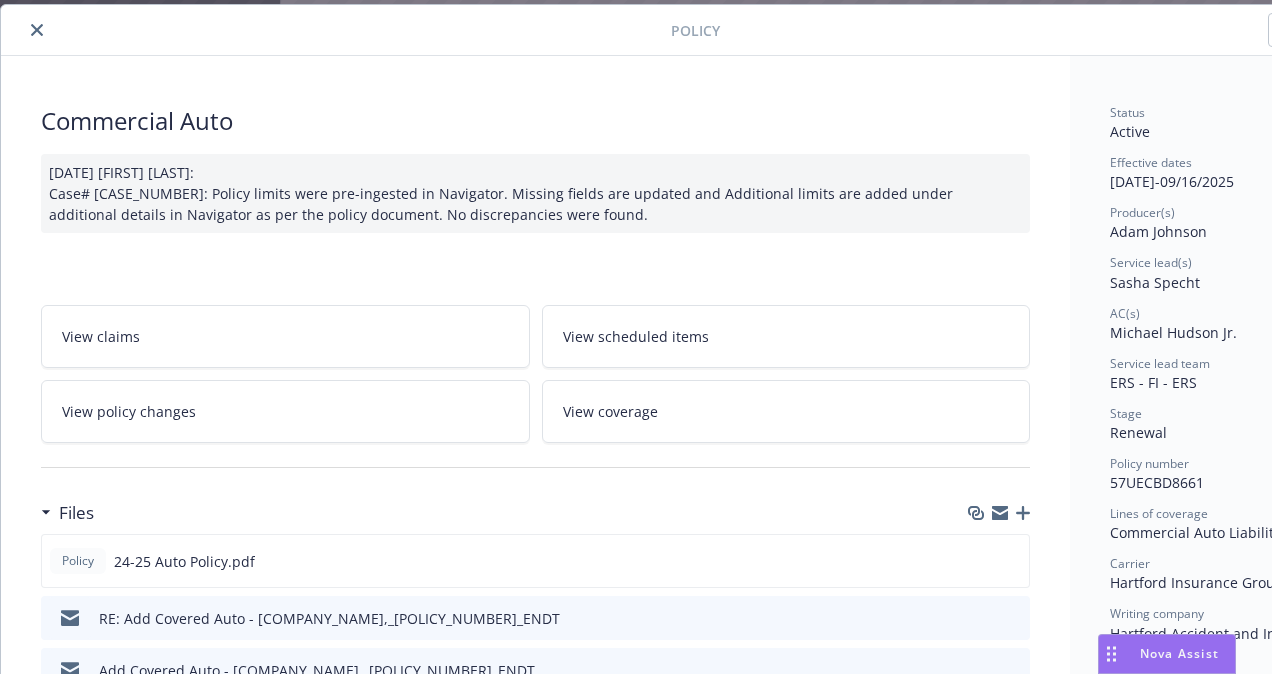 click at bounding box center [37, 30] 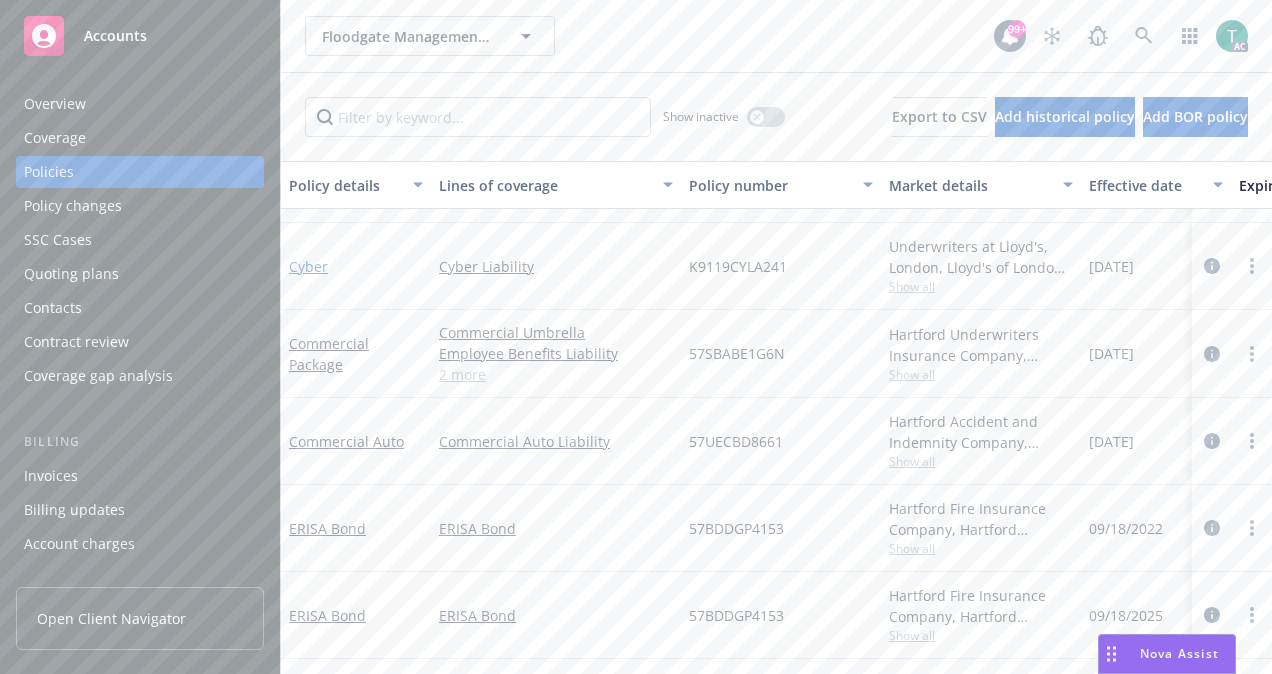click on "Cyber" at bounding box center [308, 266] 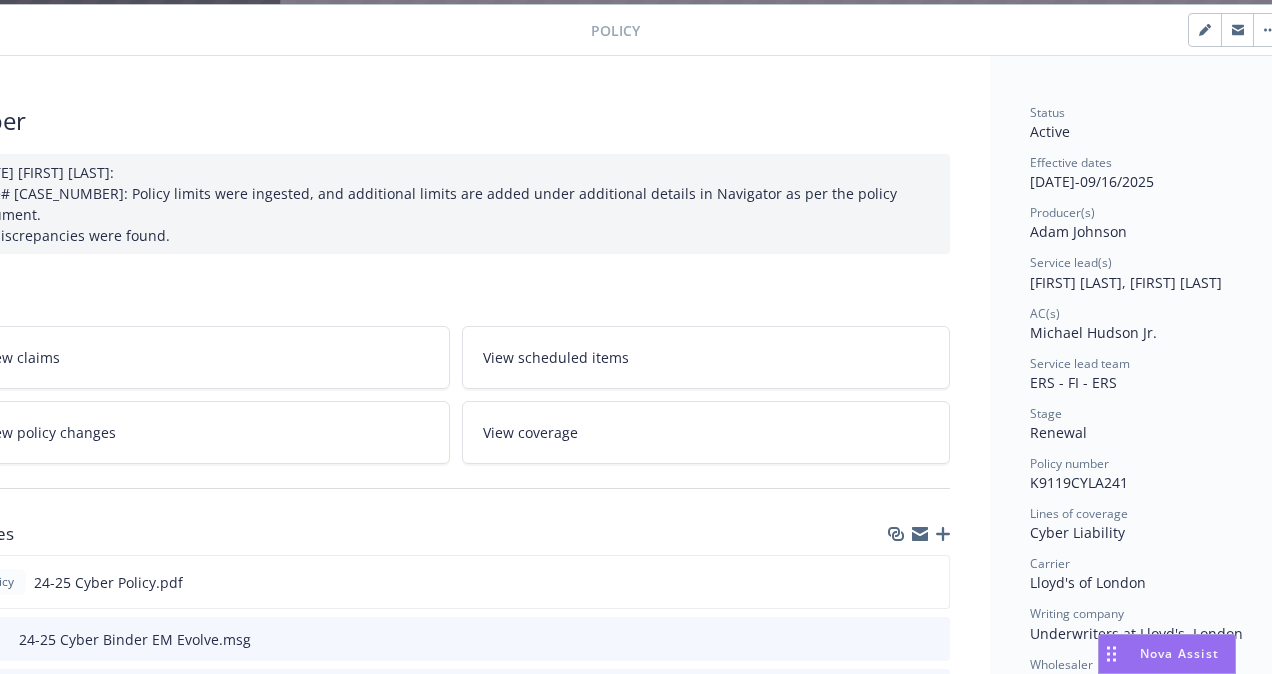 scroll, scrollTop: 60, scrollLeft: 118, axis: both 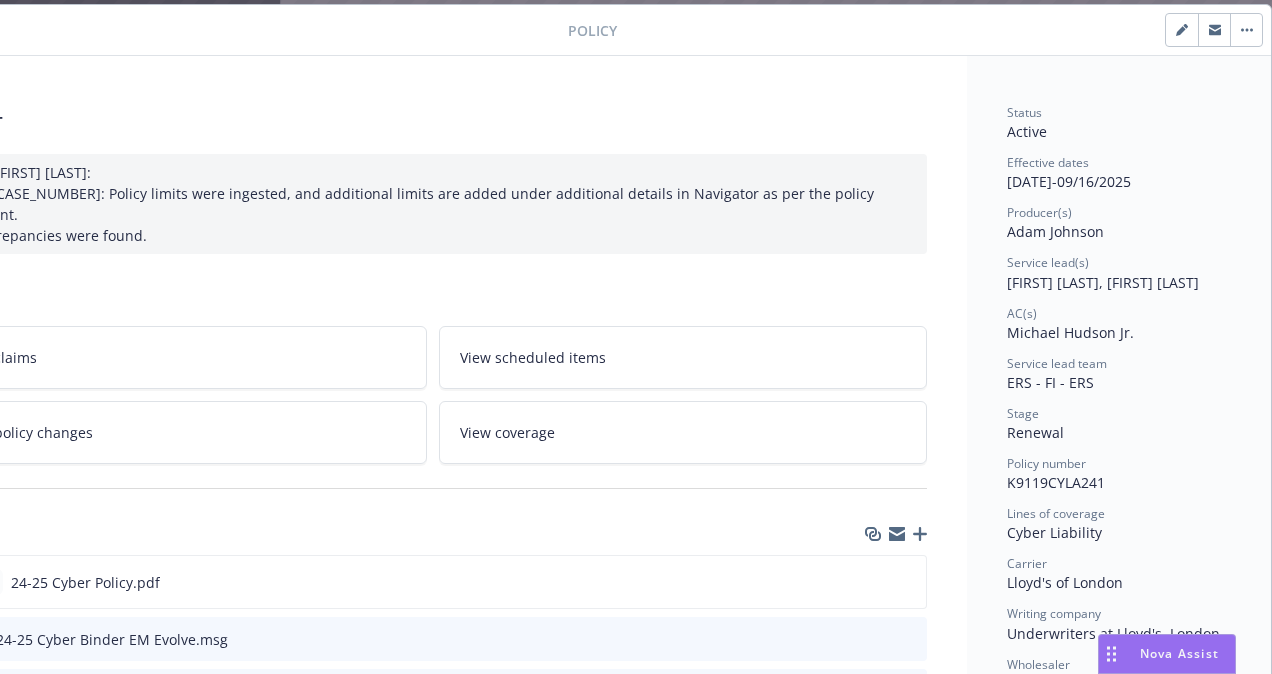 click on "Files" at bounding box center [432, 534] 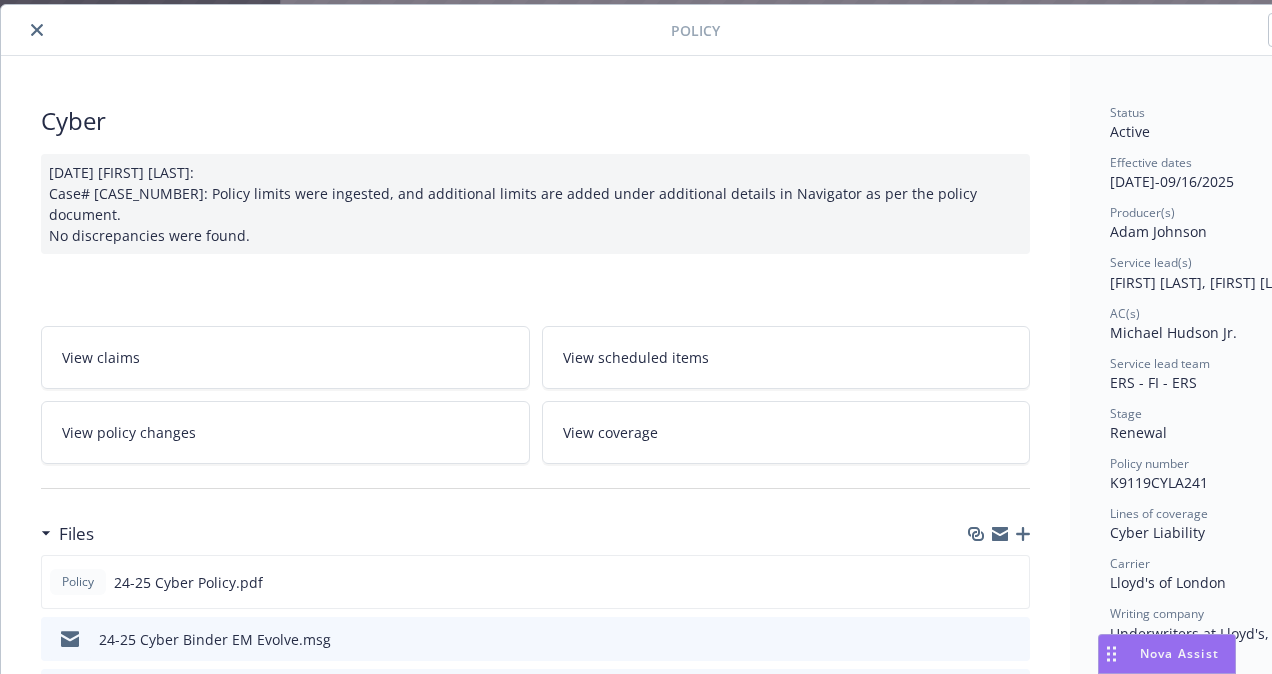scroll, scrollTop: 60, scrollLeft: 0, axis: vertical 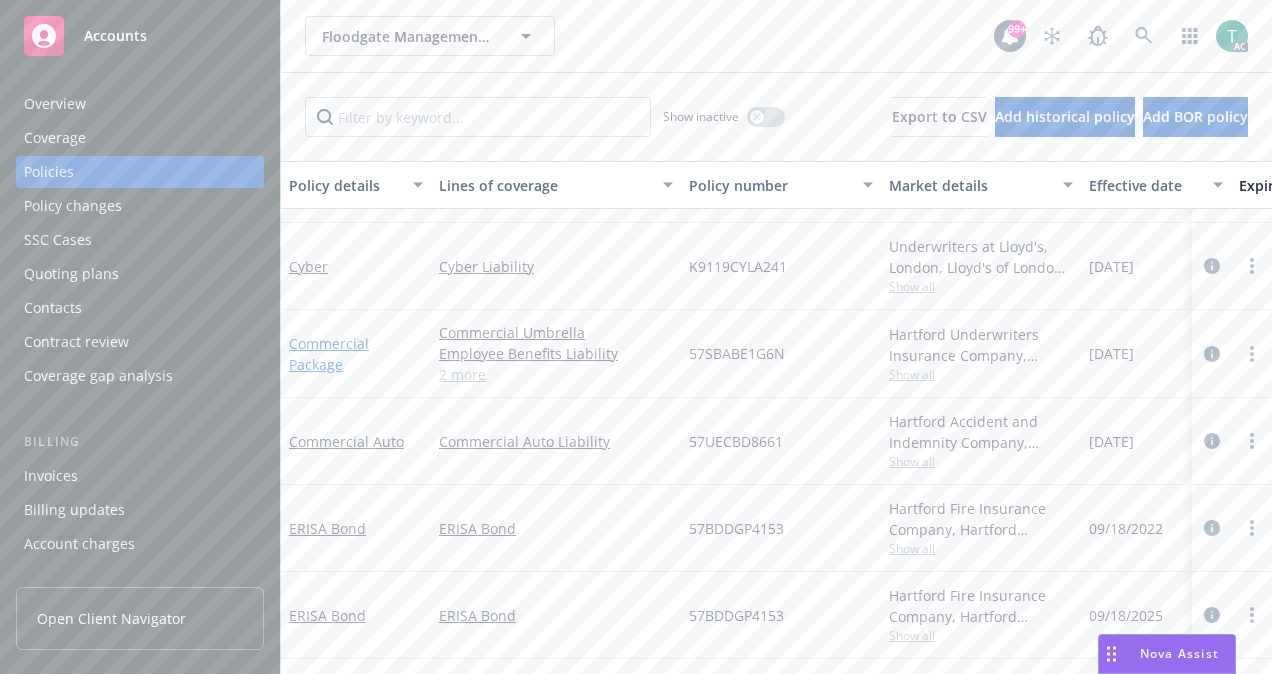 click on "Commercial Package" at bounding box center [329, 354] 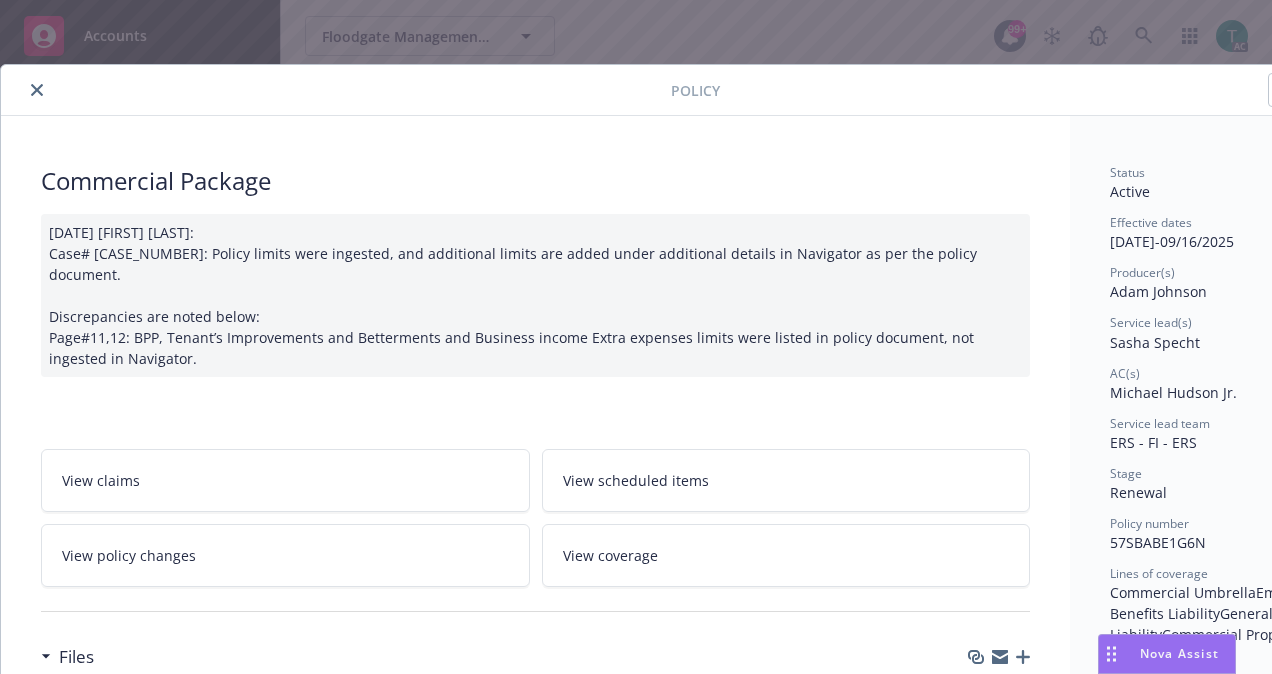 scroll, scrollTop: 60, scrollLeft: 0, axis: vertical 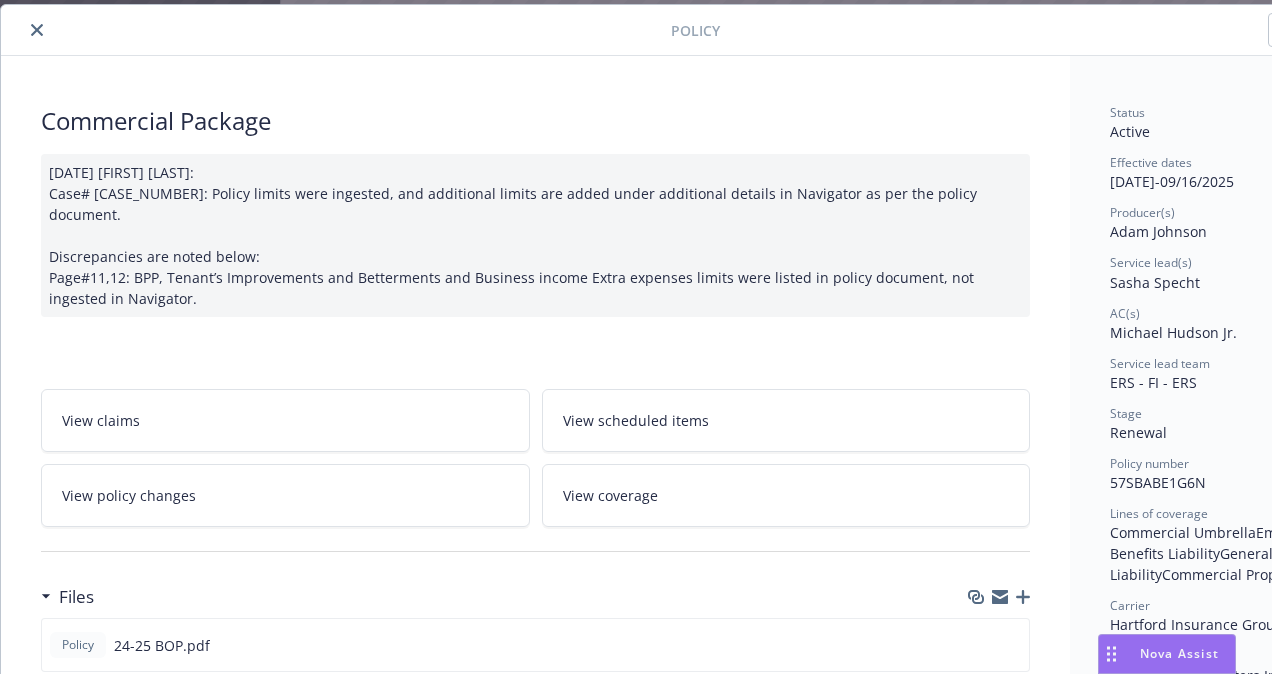 click 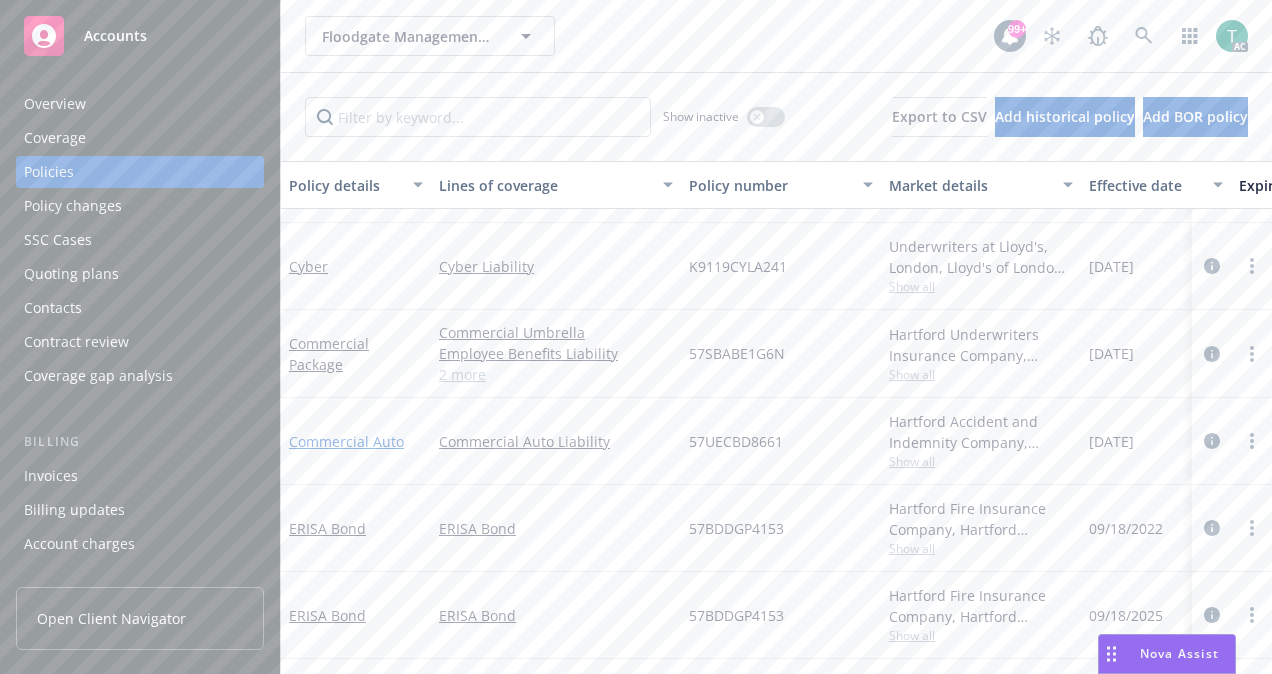 click on "Commercial Auto" at bounding box center (346, 441) 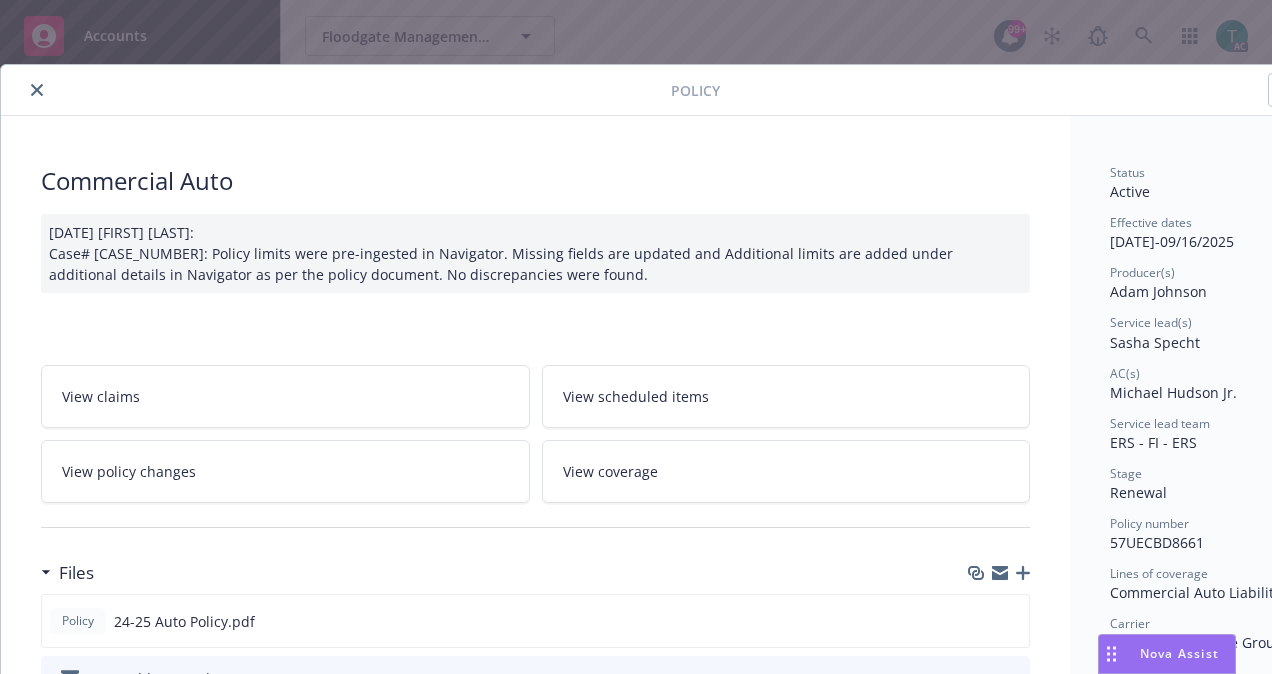scroll, scrollTop: 60, scrollLeft: 0, axis: vertical 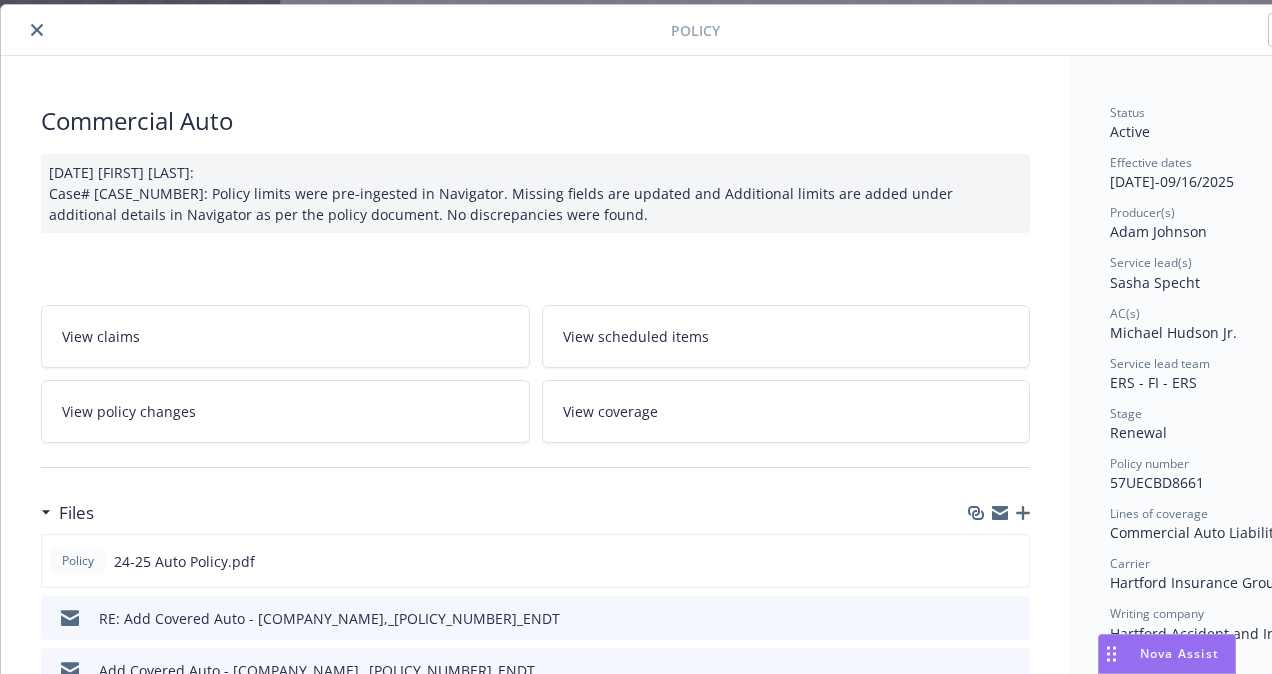 click 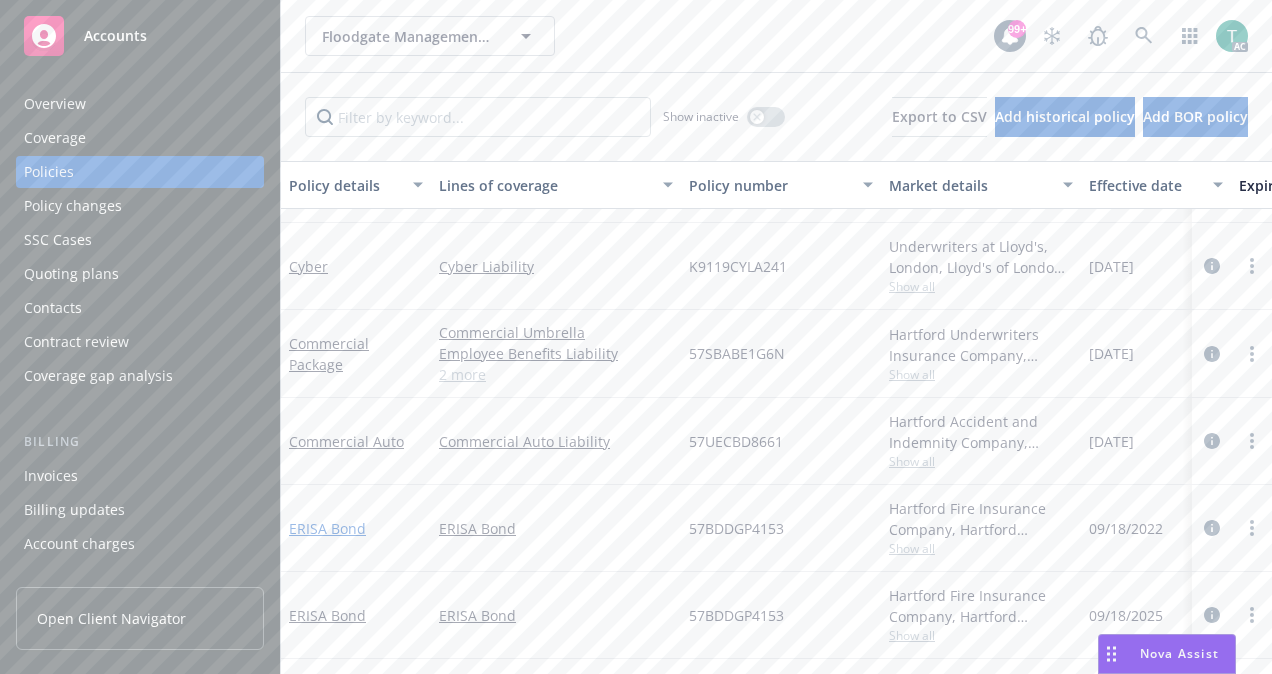 click on "ERISA Bond" at bounding box center [327, 528] 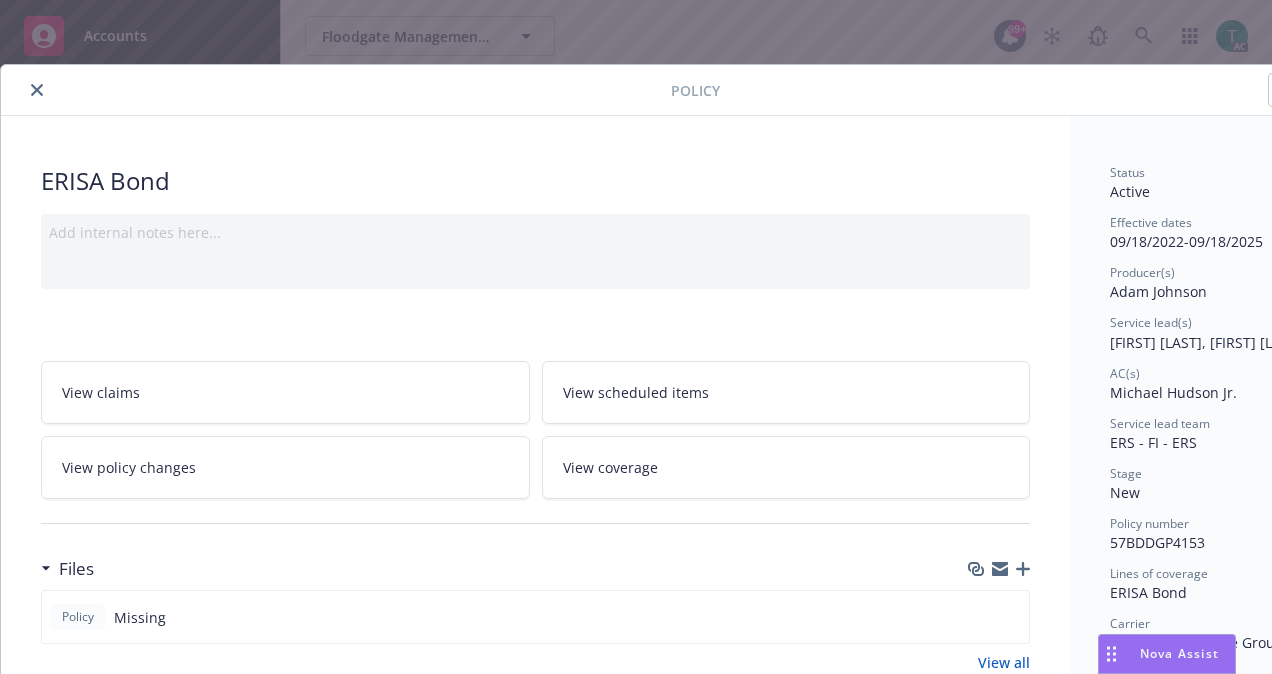 scroll, scrollTop: 60, scrollLeft: 0, axis: vertical 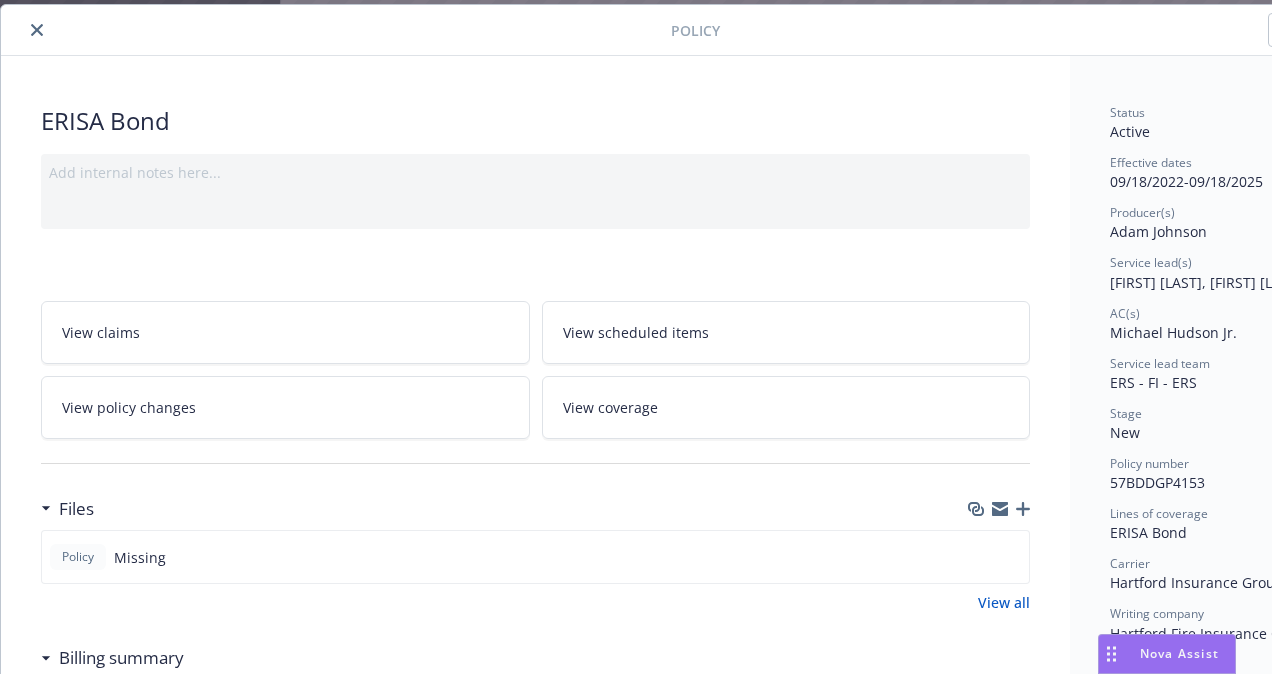 click 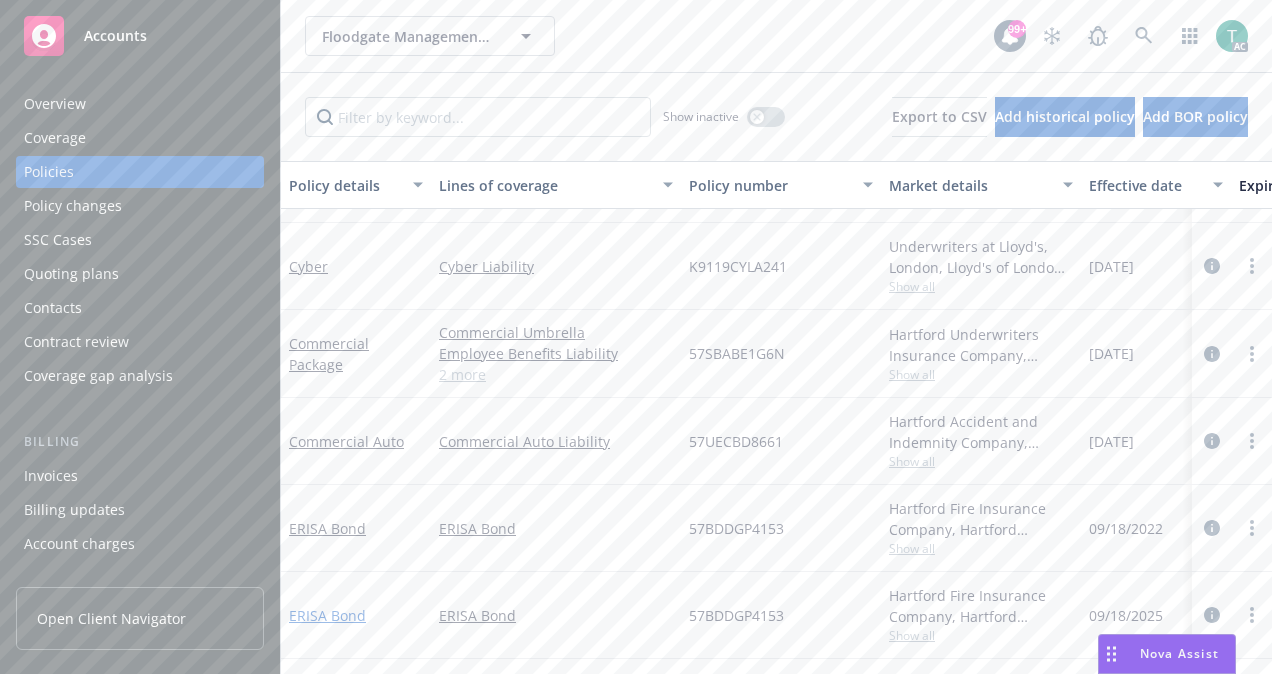 click on "ERISA Bond" at bounding box center (327, 615) 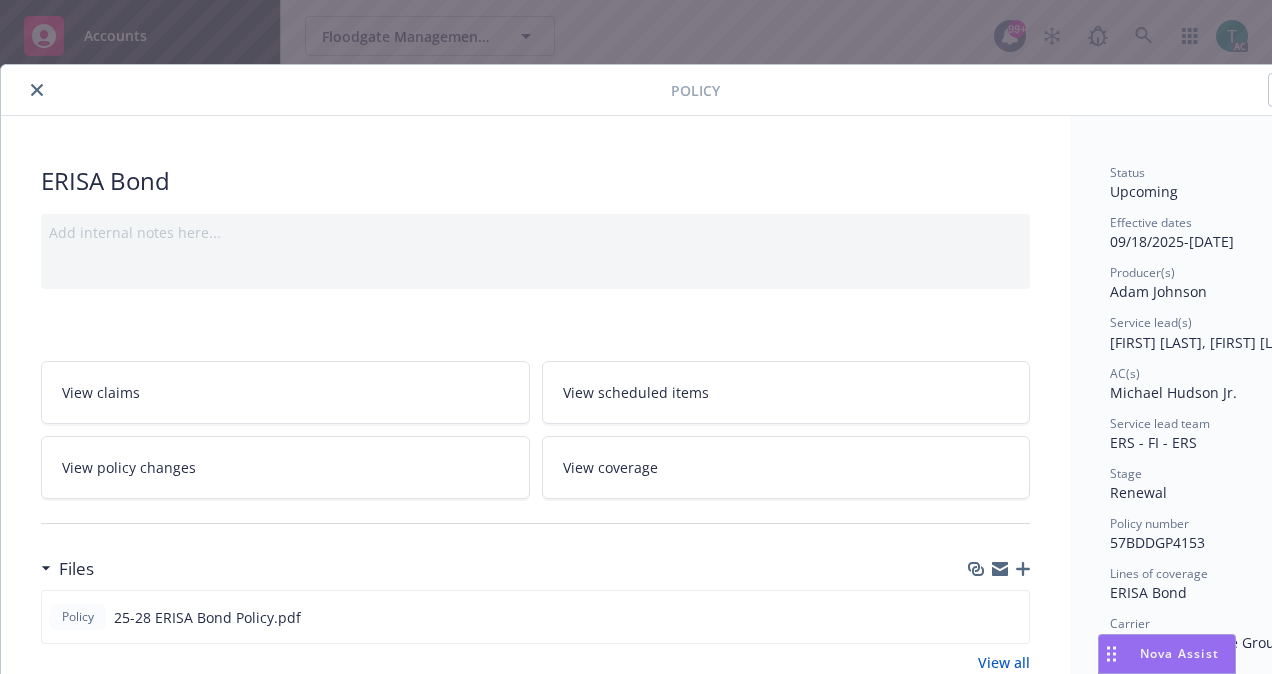 click at bounding box center [37, 90] 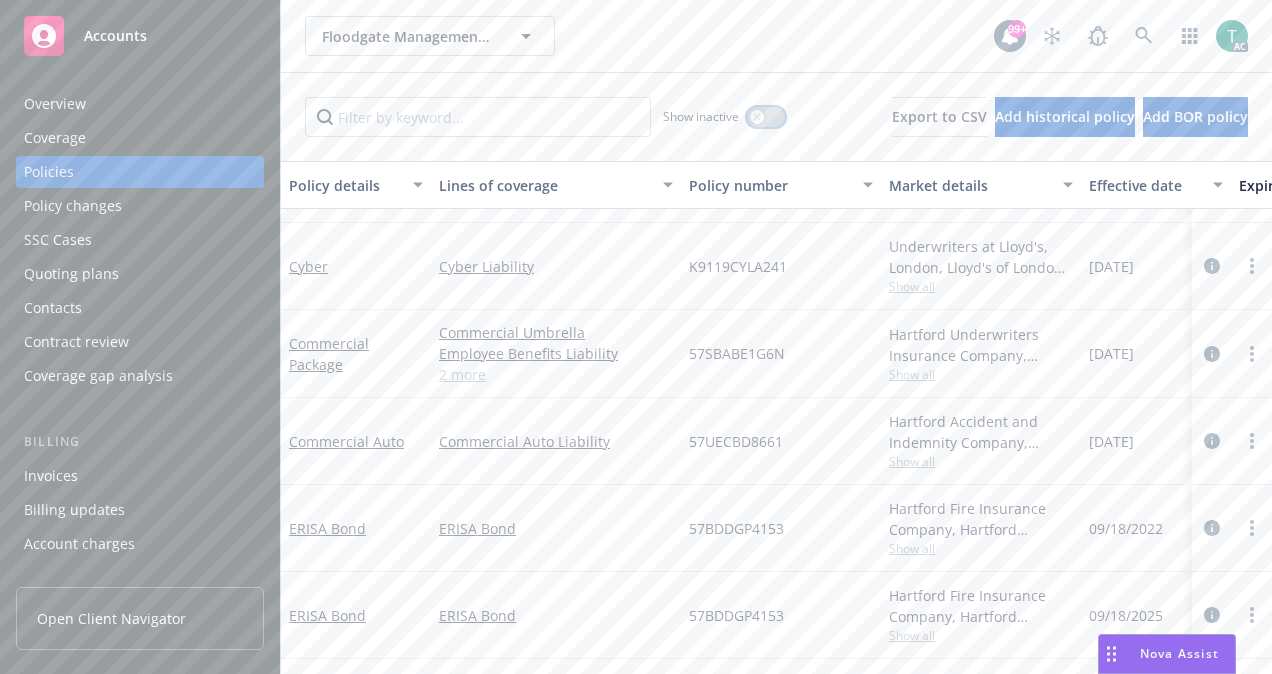 click at bounding box center [766, 117] 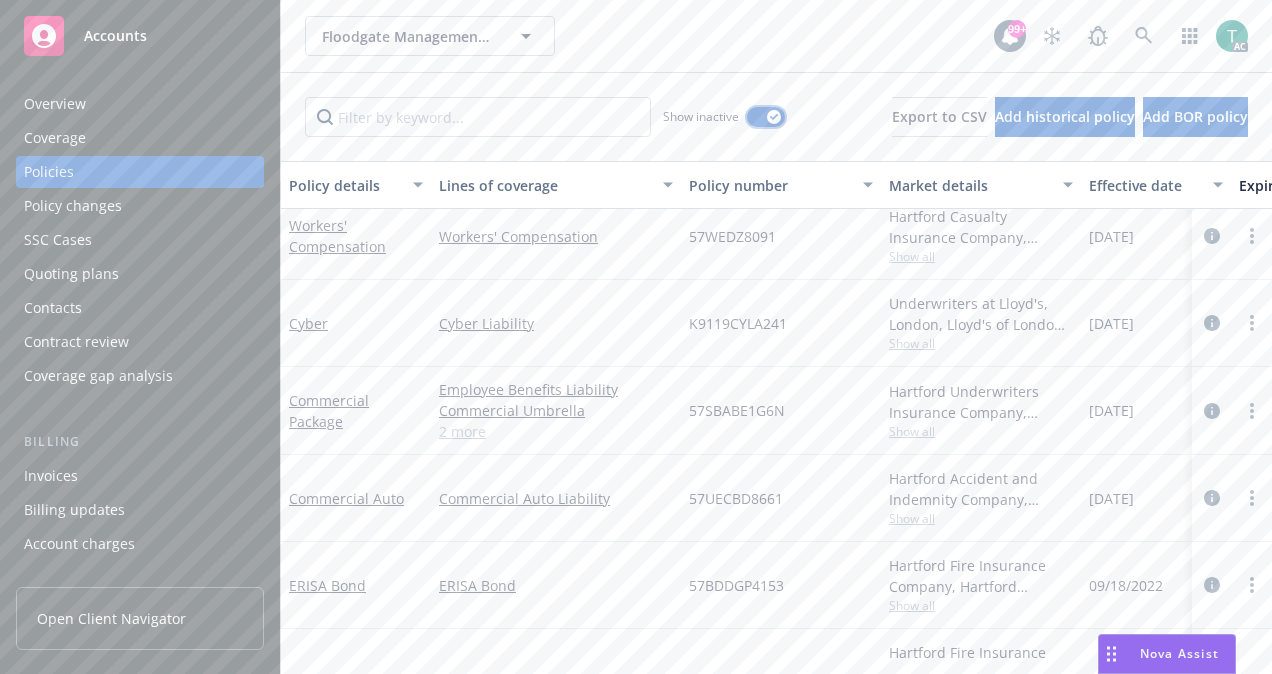 scroll, scrollTop: 1526, scrollLeft: 0, axis: vertical 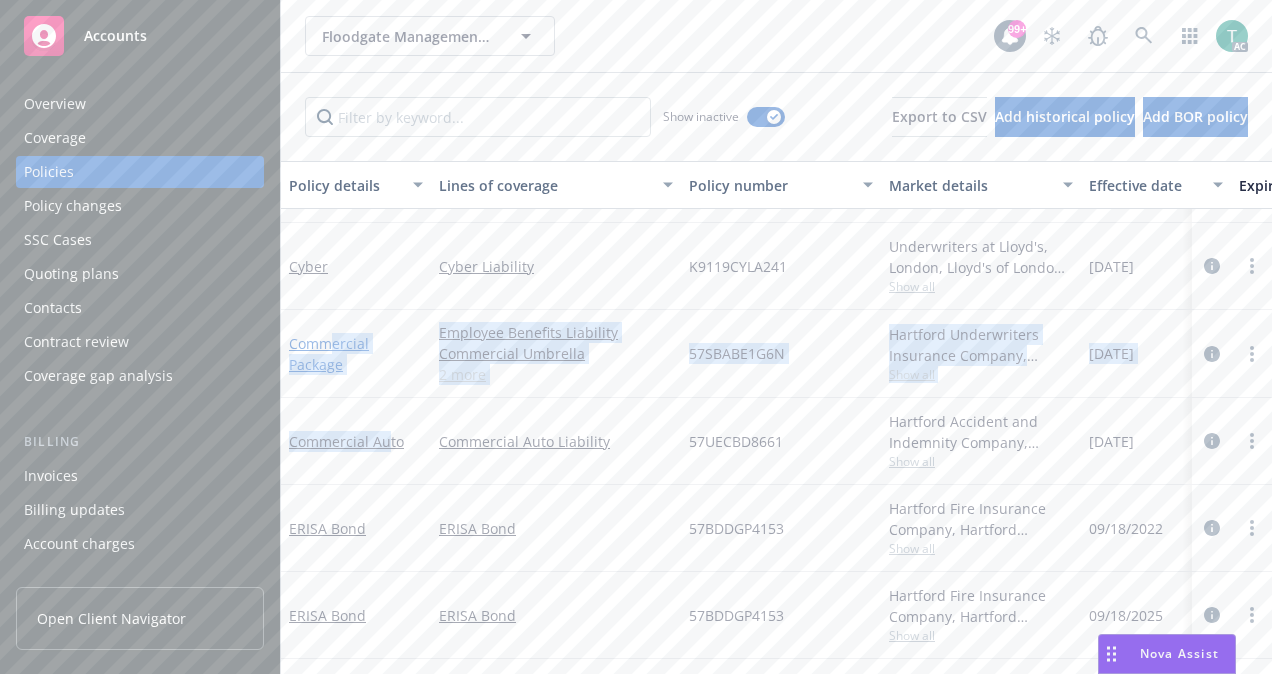 drag, startPoint x: 385, startPoint y: 424, endPoint x: 331, endPoint y: 332, distance: 106.677086 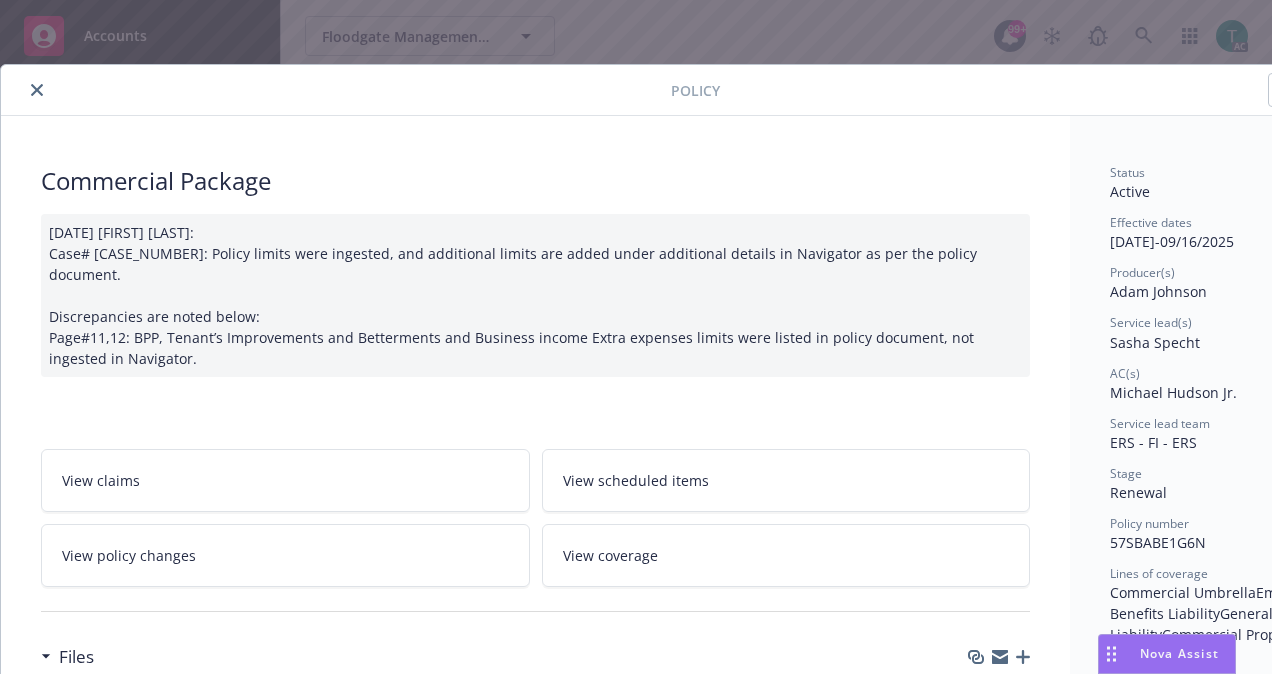 scroll, scrollTop: 60, scrollLeft: 0, axis: vertical 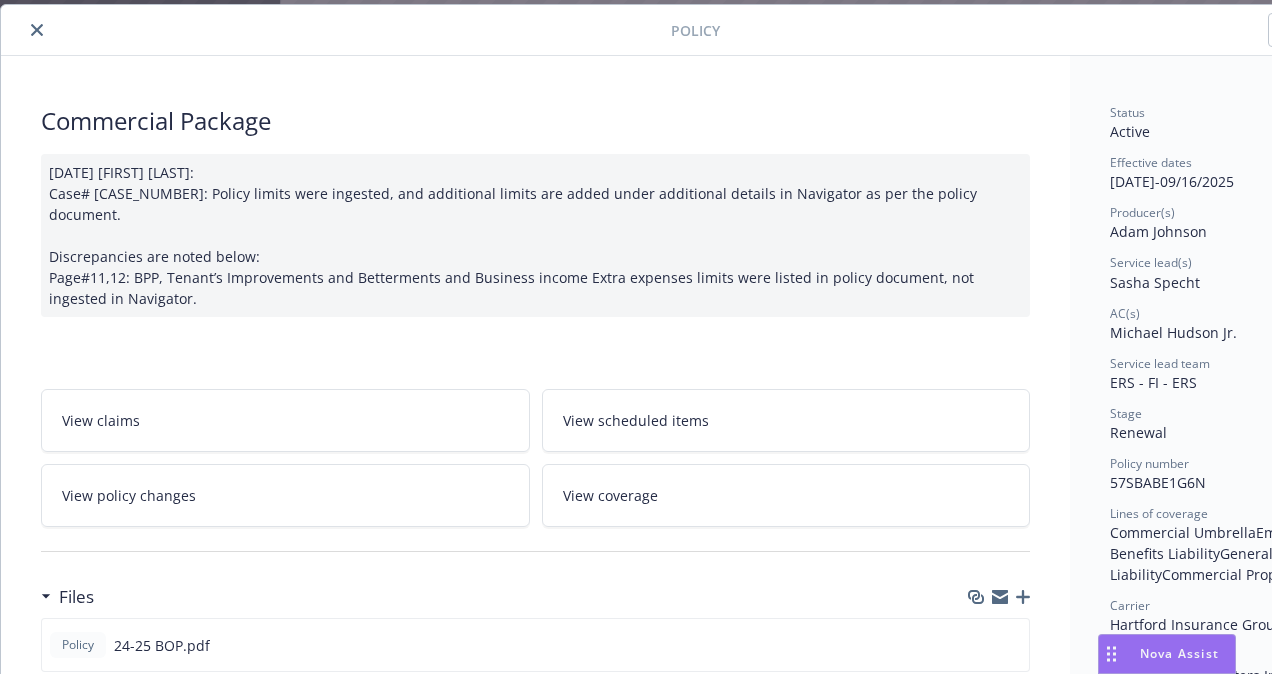 click 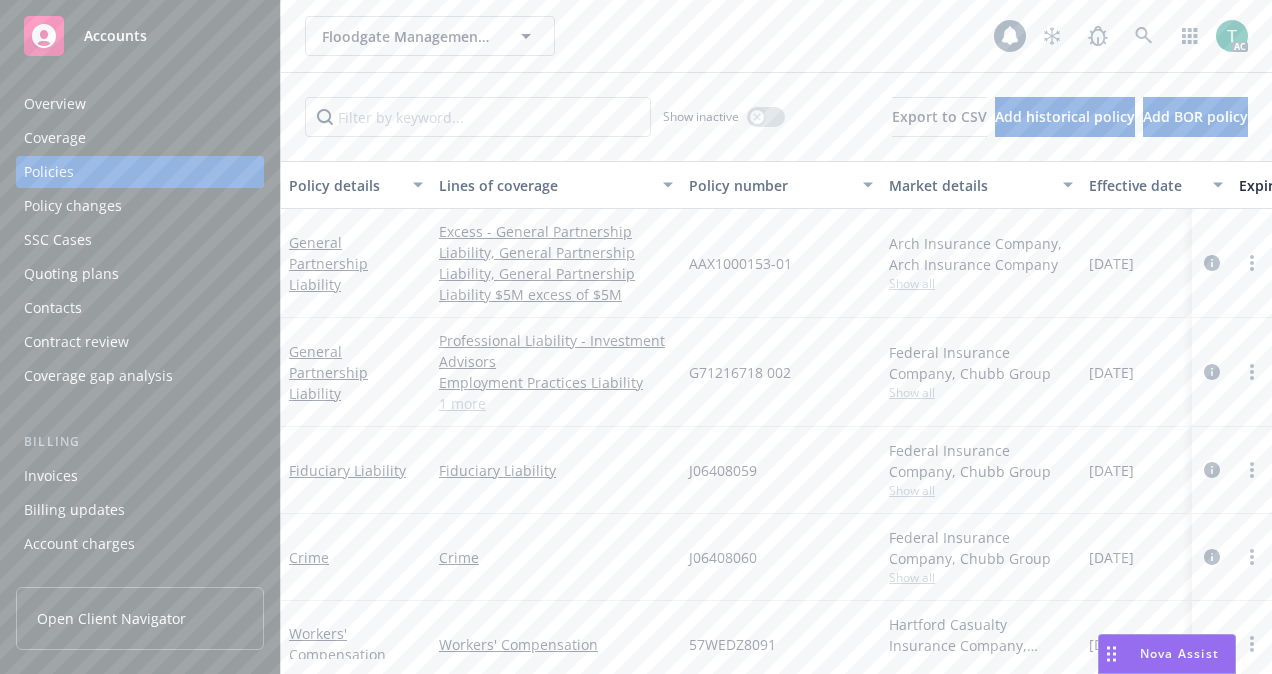 scroll, scrollTop: 0, scrollLeft: 0, axis: both 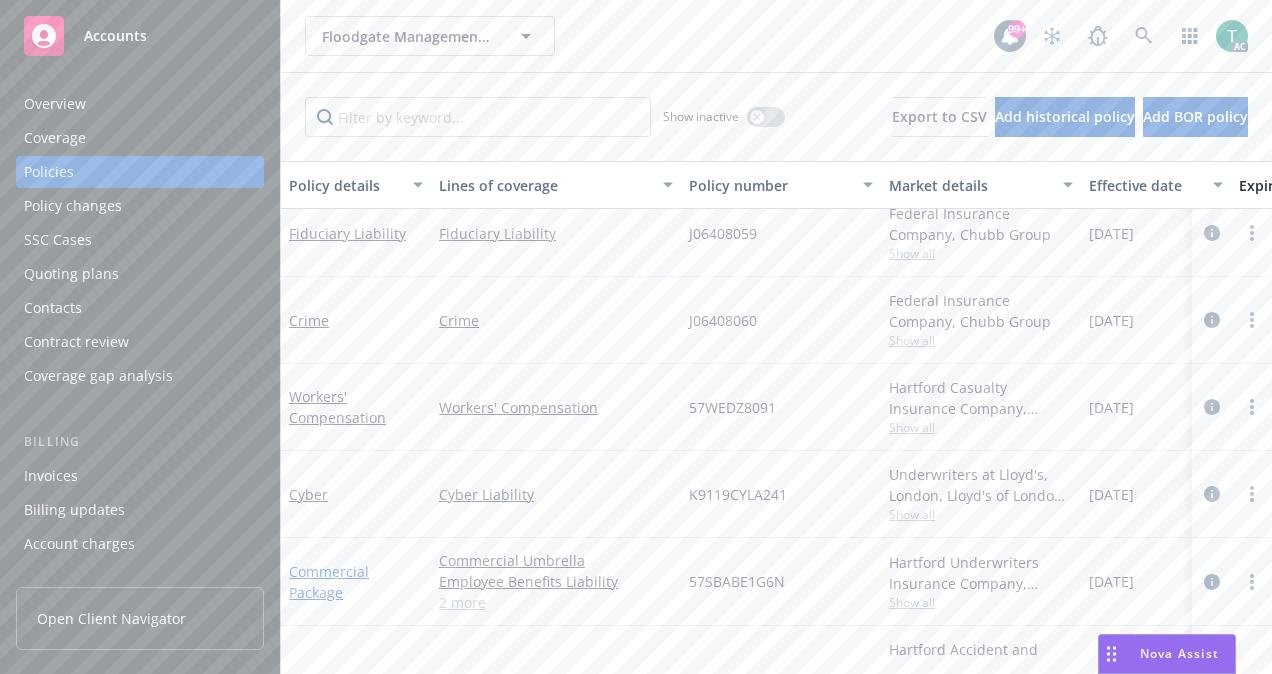 click on "Commercial Package" at bounding box center (329, 582) 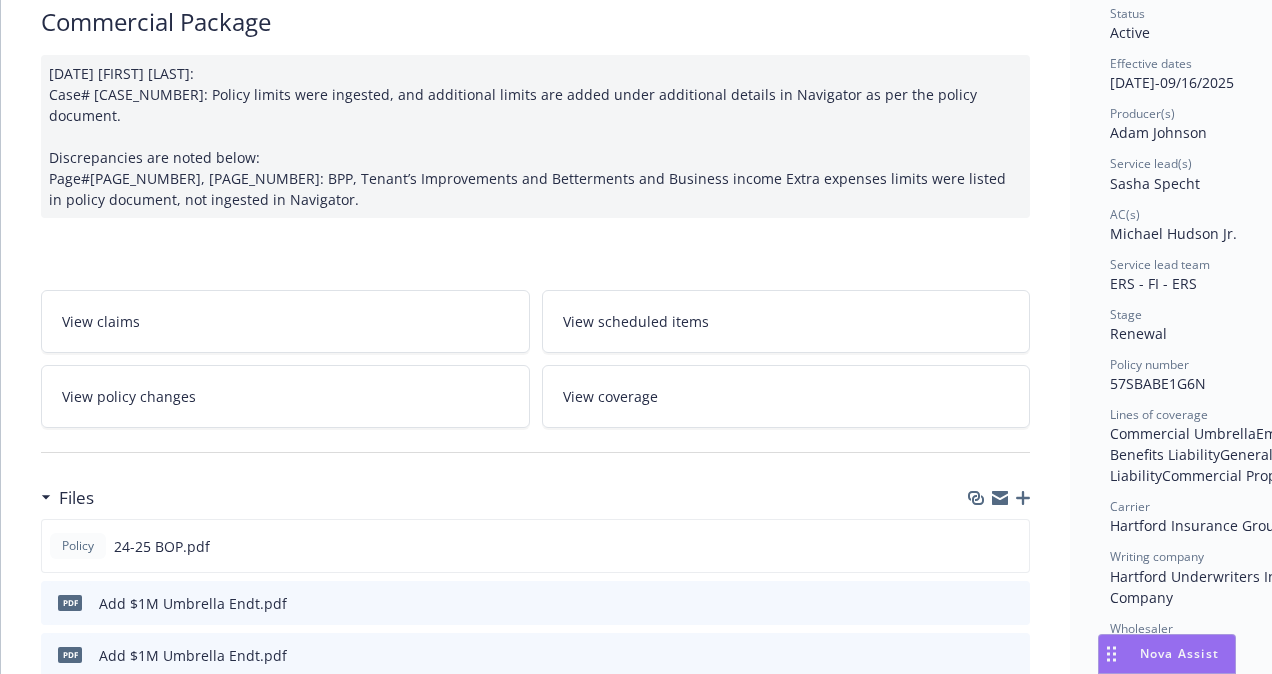 scroll, scrollTop: 179, scrollLeft: 0, axis: vertical 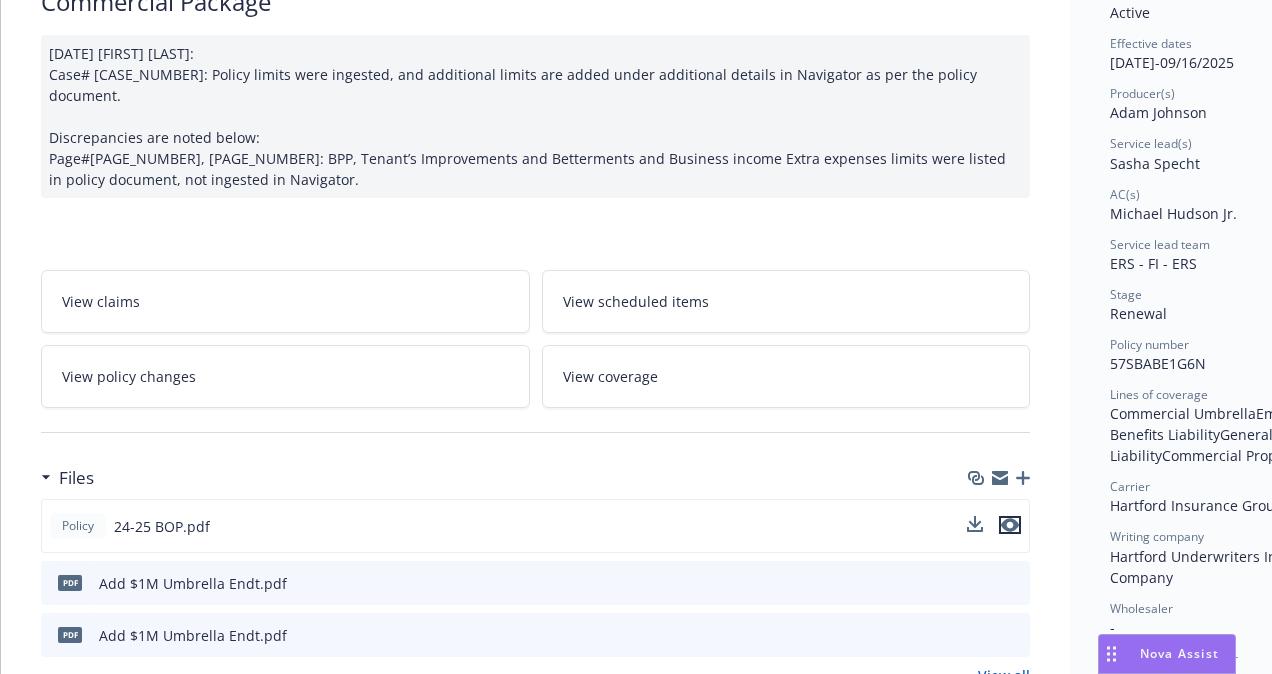 click at bounding box center [1010, 525] 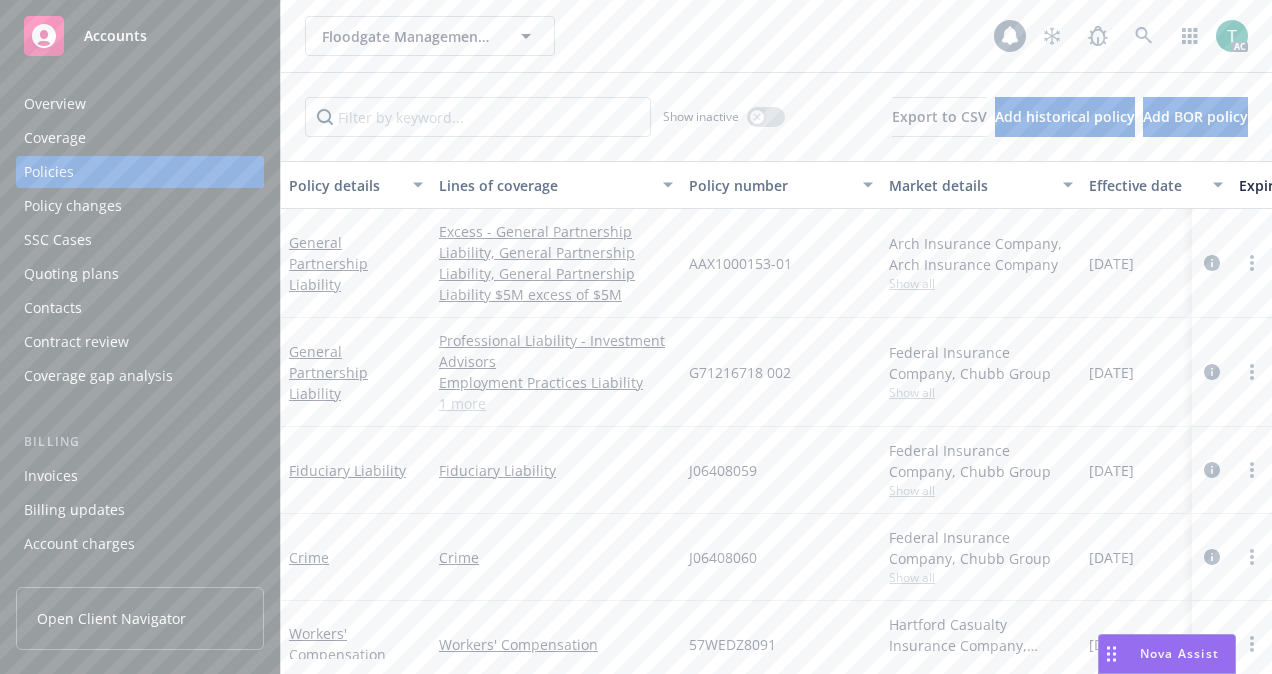 scroll, scrollTop: 0, scrollLeft: 0, axis: both 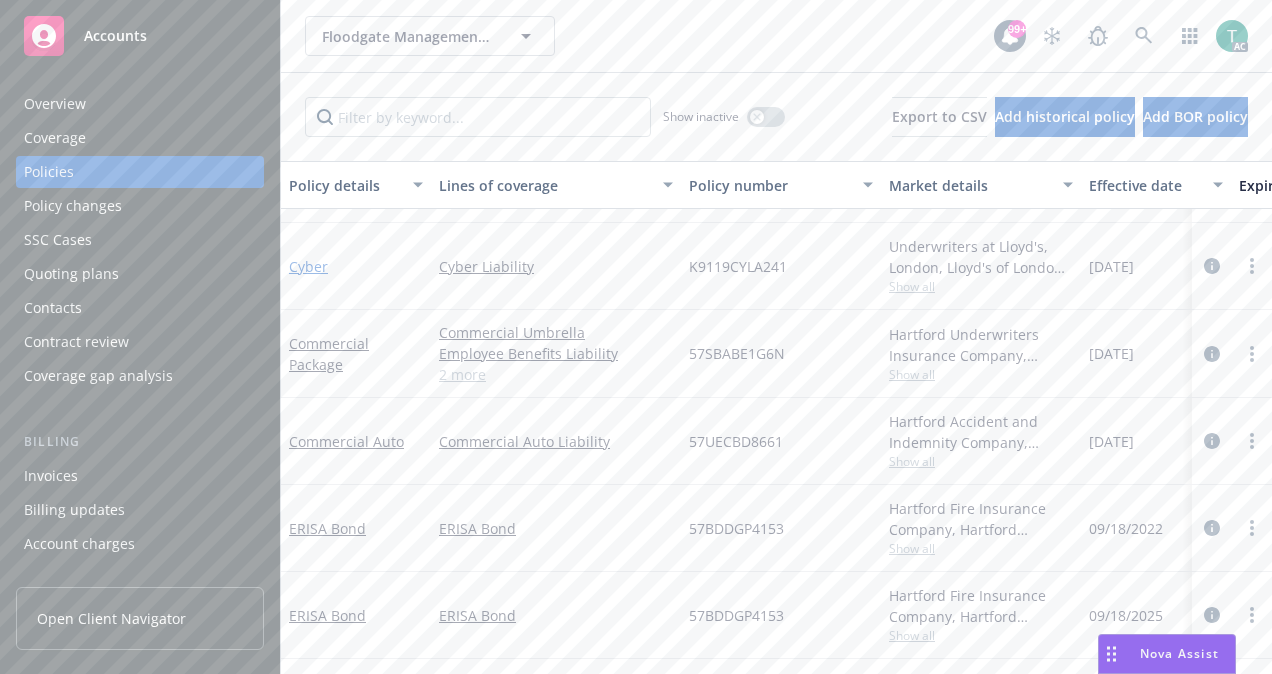 click on "Cyber" at bounding box center [308, 266] 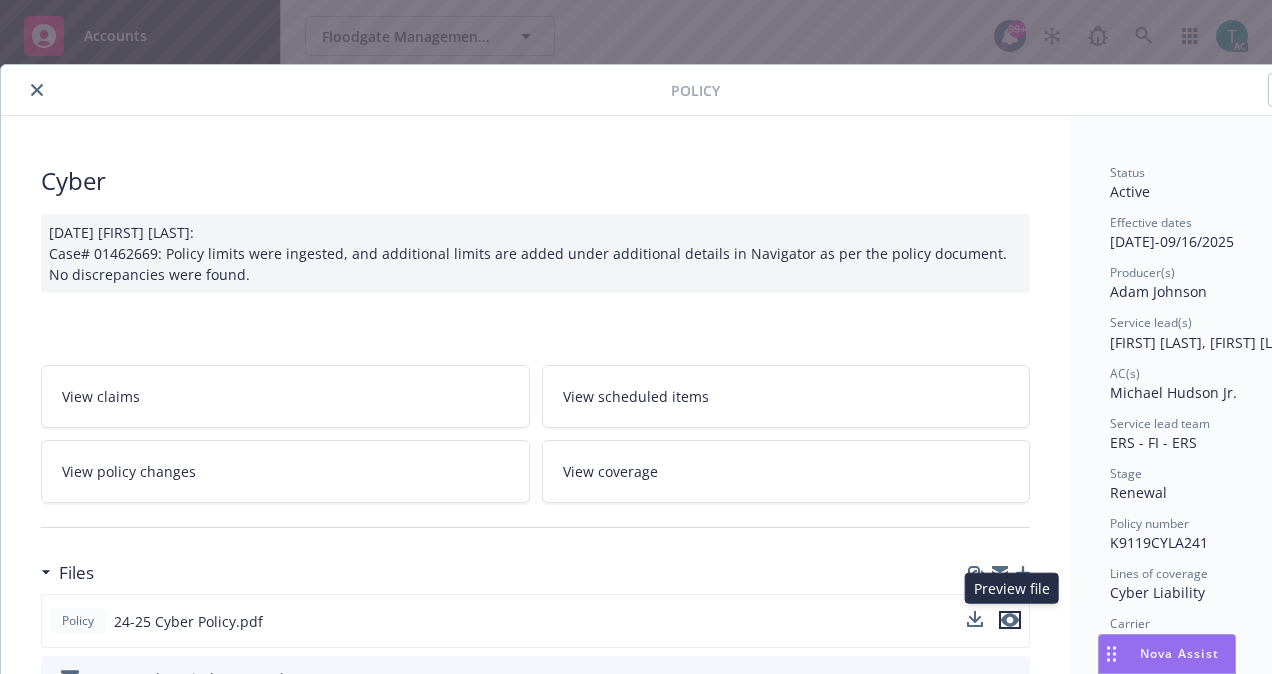 click 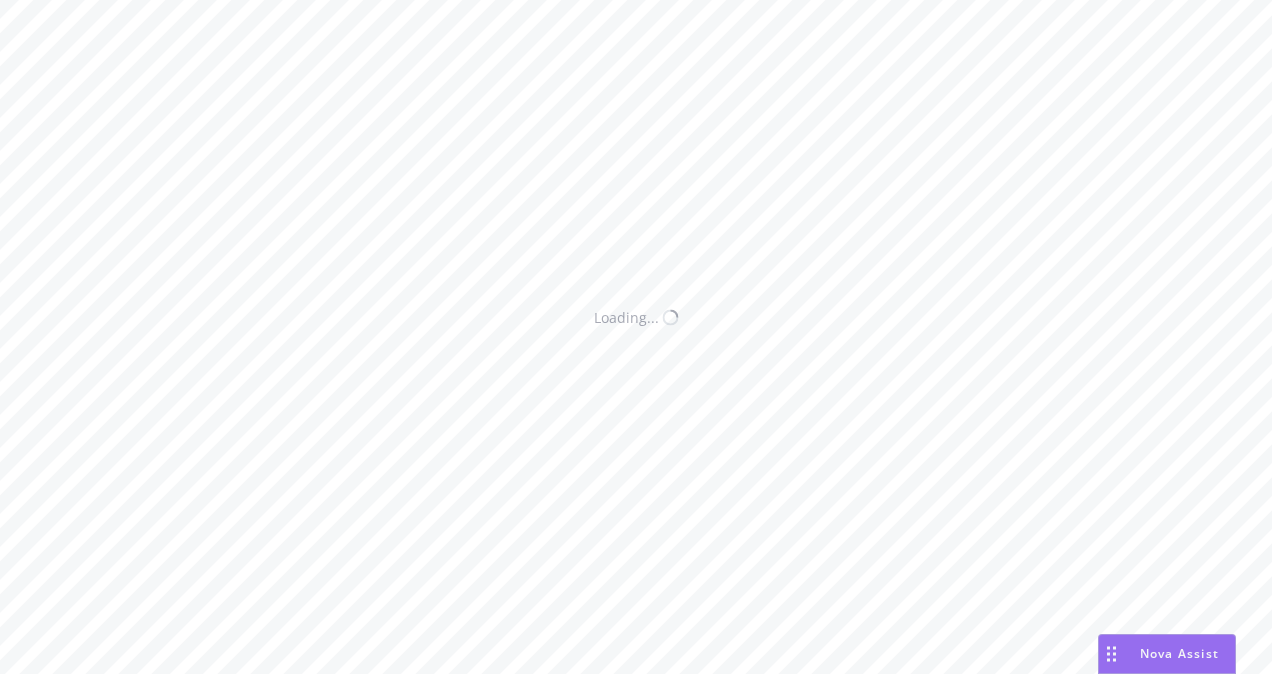 scroll, scrollTop: 0, scrollLeft: 0, axis: both 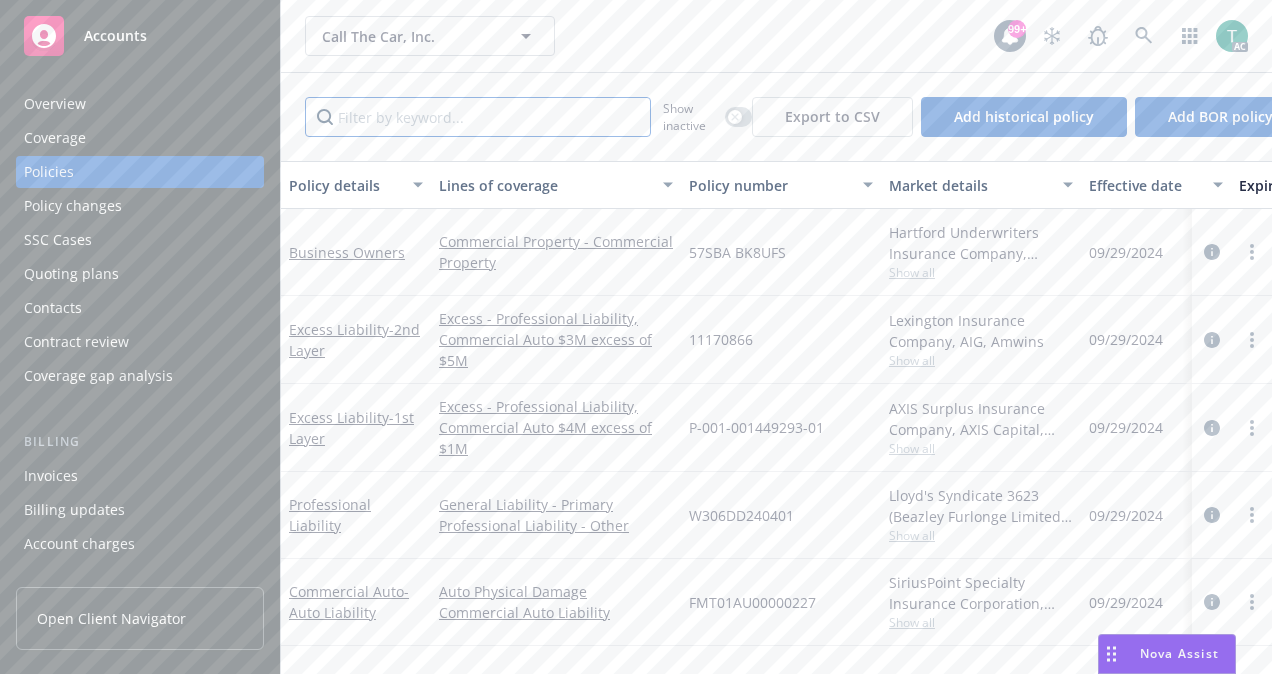 click at bounding box center (478, 117) 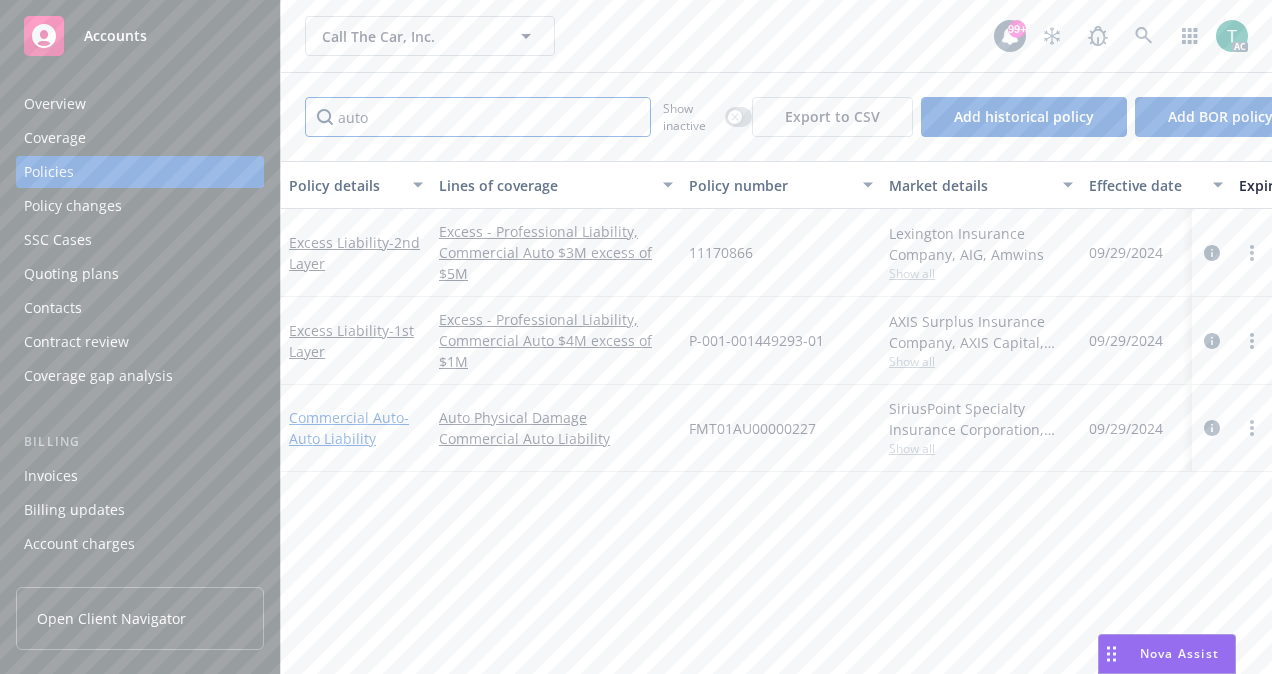 type on "auto" 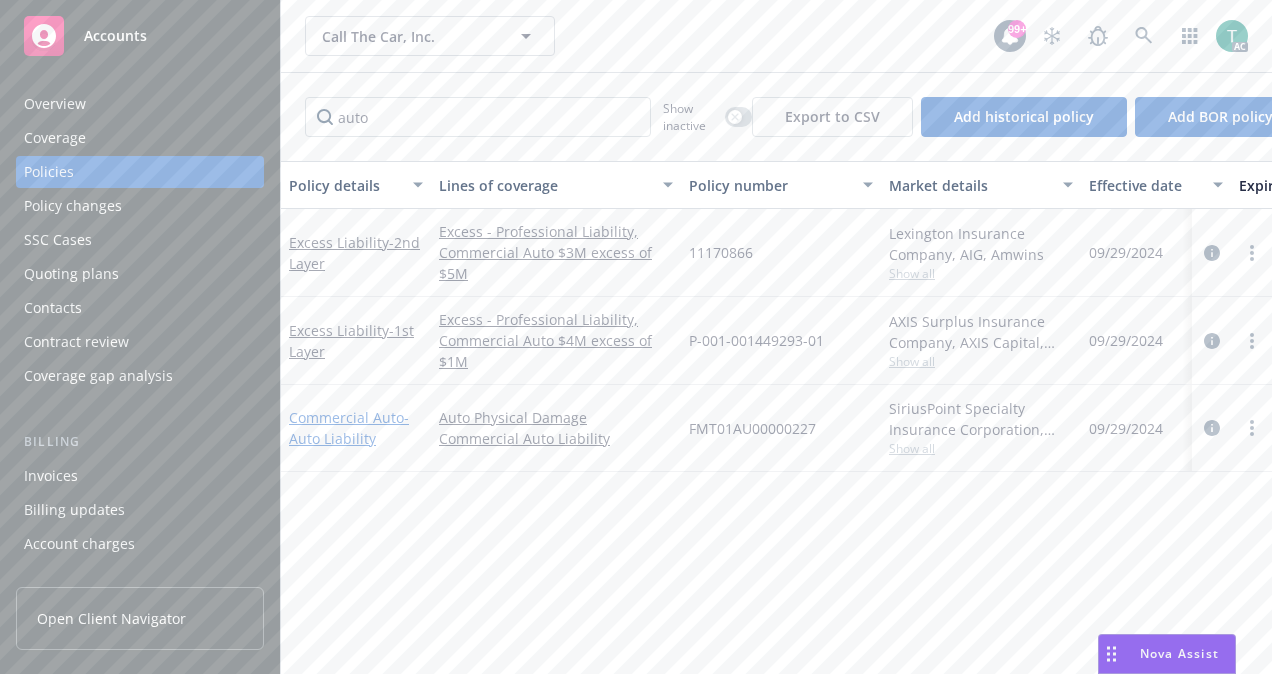 click on "Commercial Auto  -  Auto Liability" at bounding box center [349, 428] 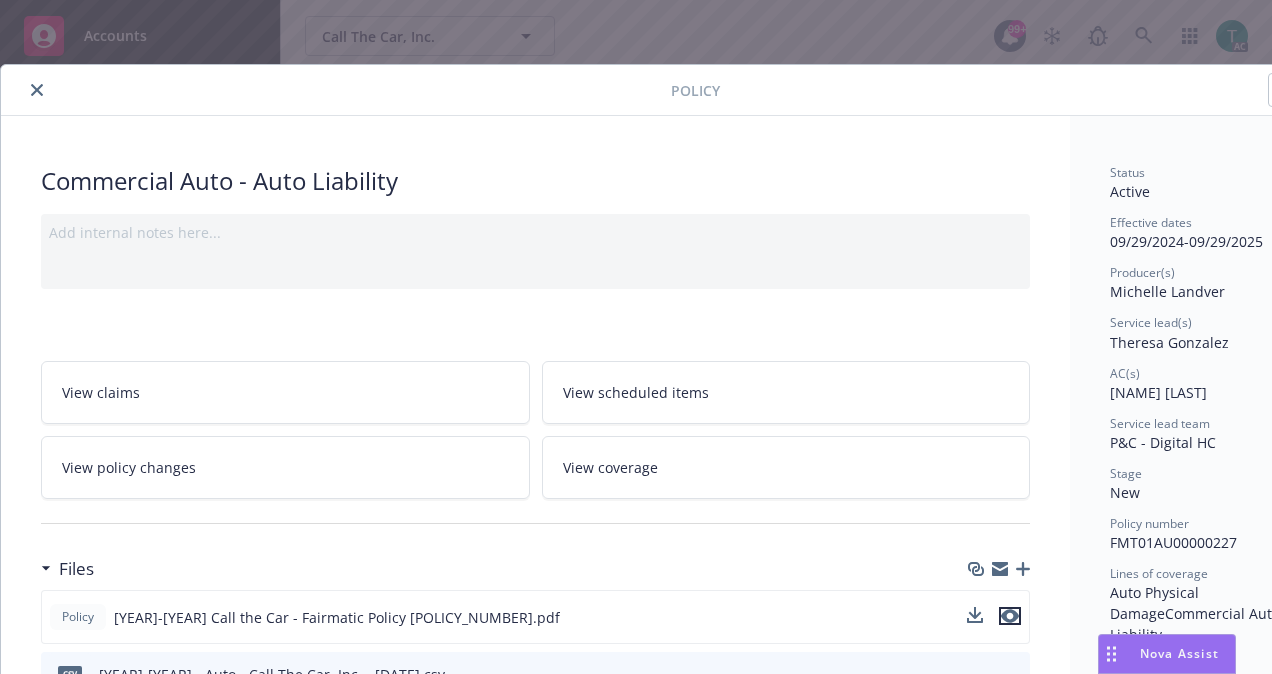 click 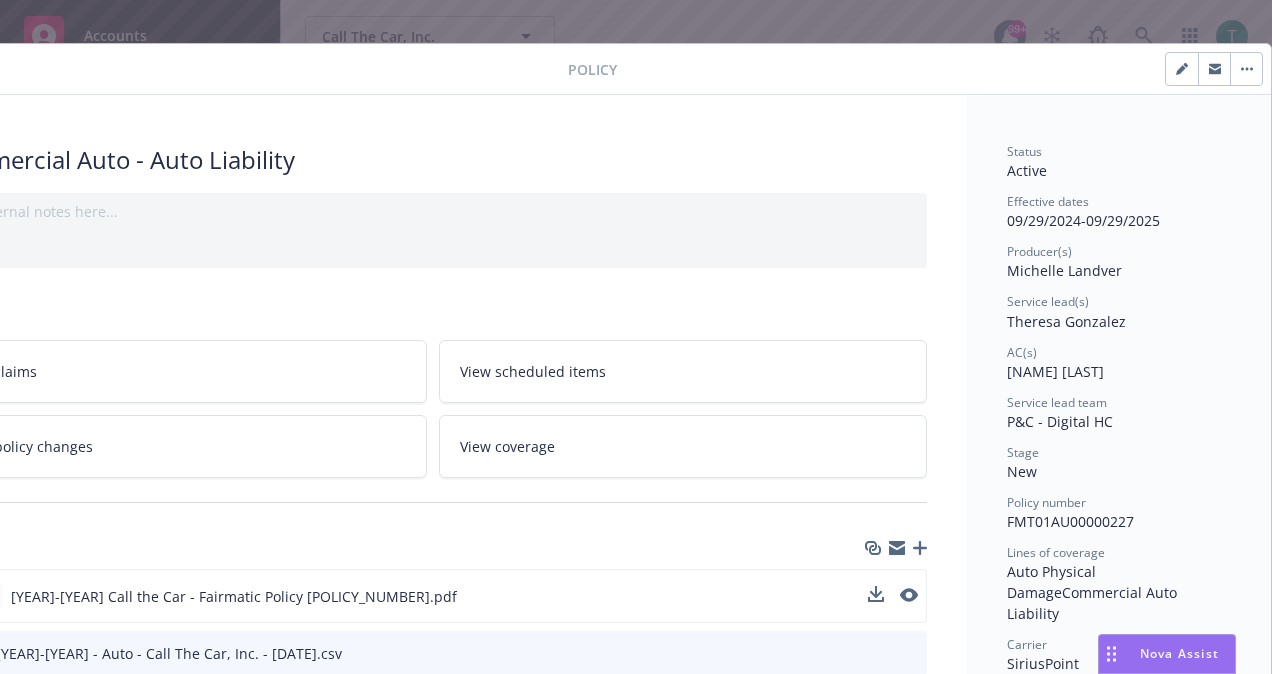 scroll, scrollTop: 21, scrollLeft: 0, axis: vertical 